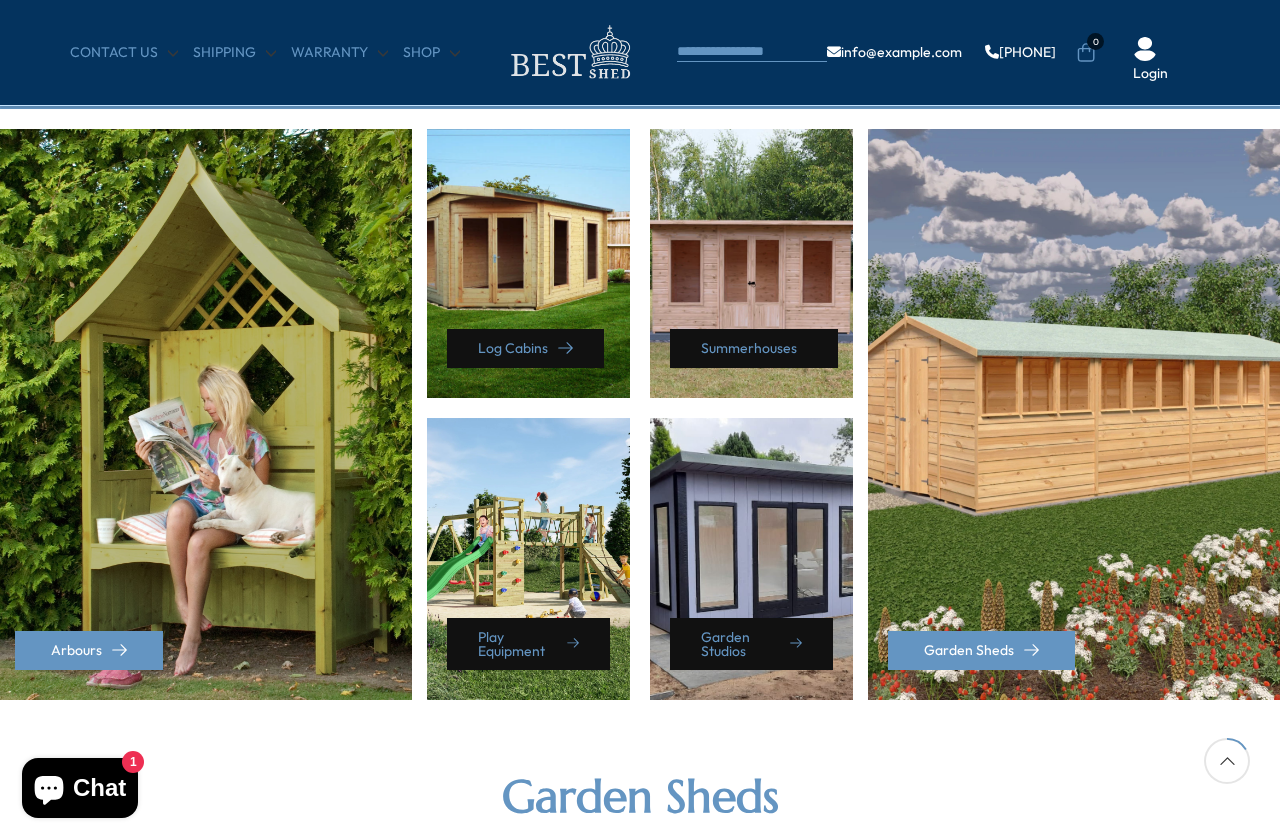 scroll, scrollTop: 891, scrollLeft: 0, axis: vertical 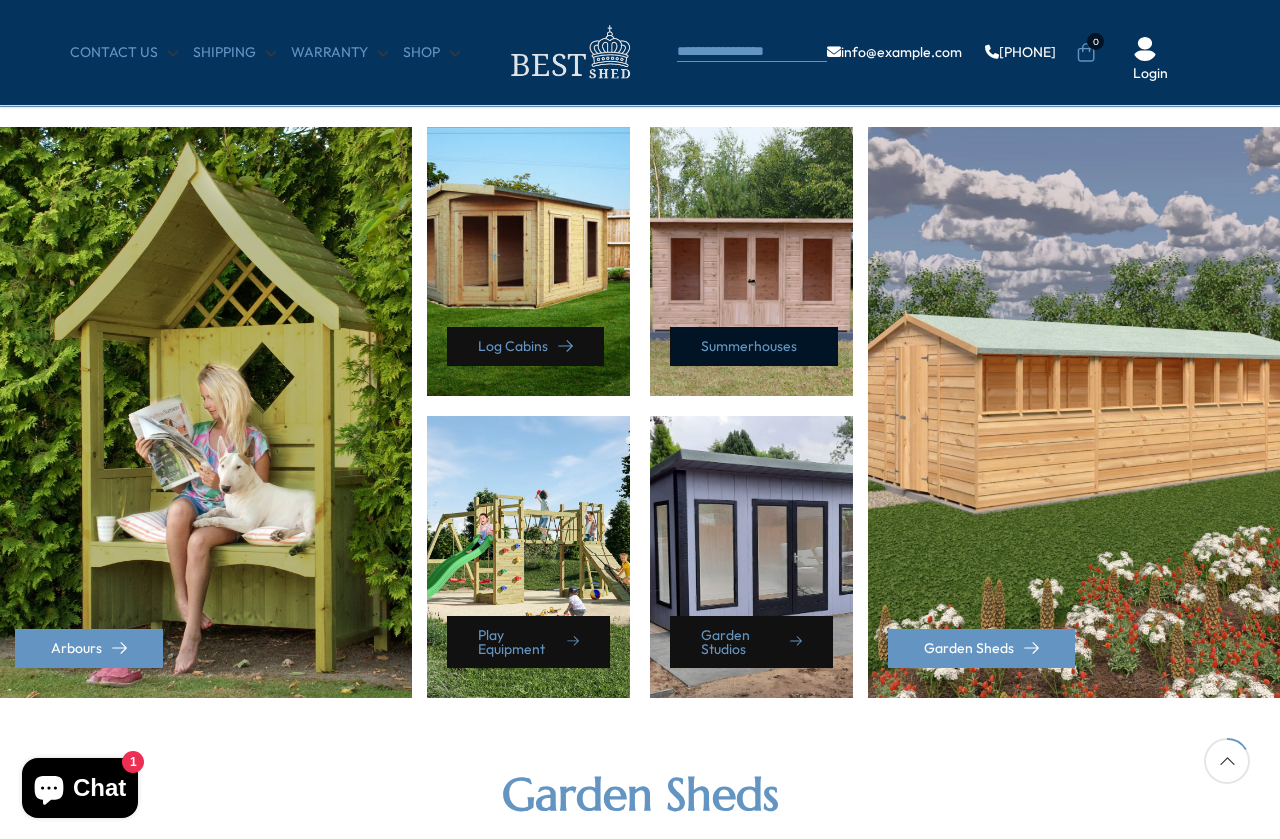 click on "Summerhouses" at bounding box center [754, 346] 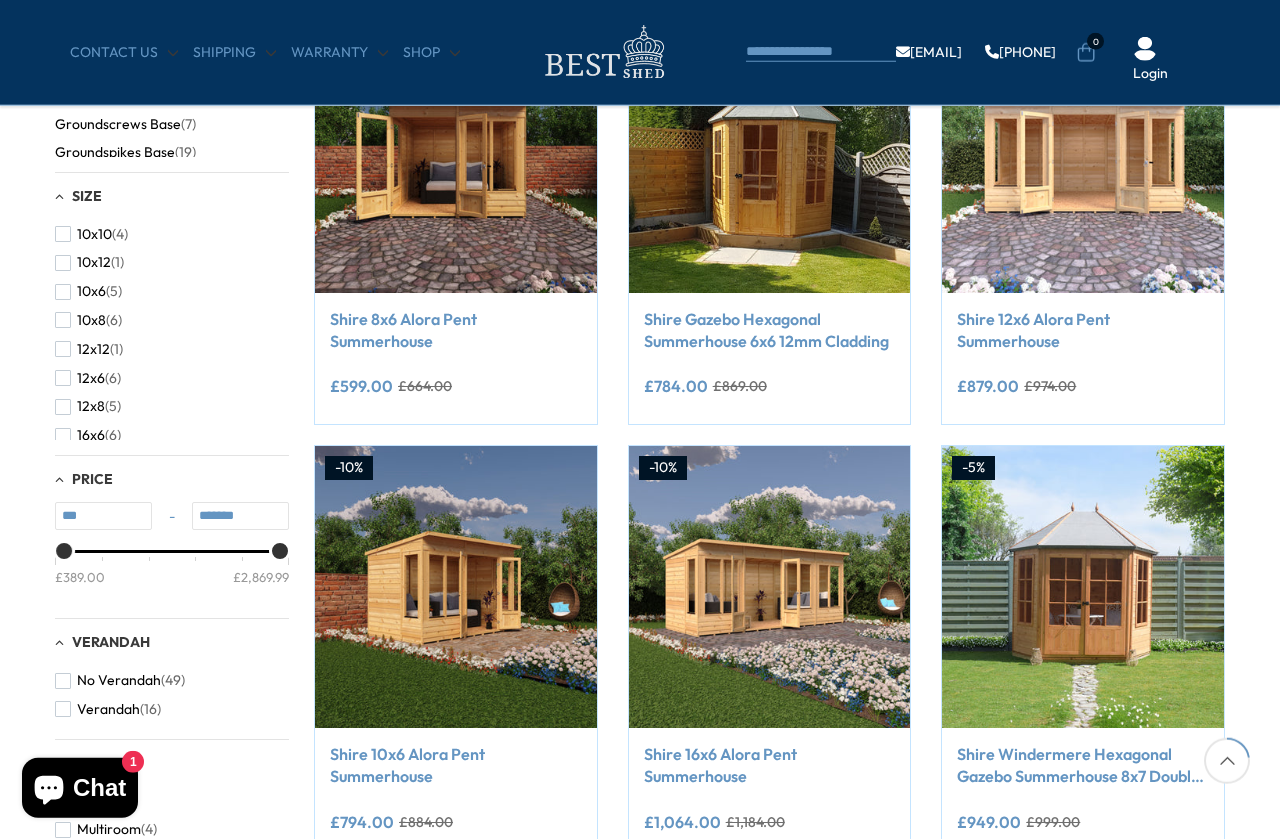 scroll, scrollTop: 508, scrollLeft: 0, axis: vertical 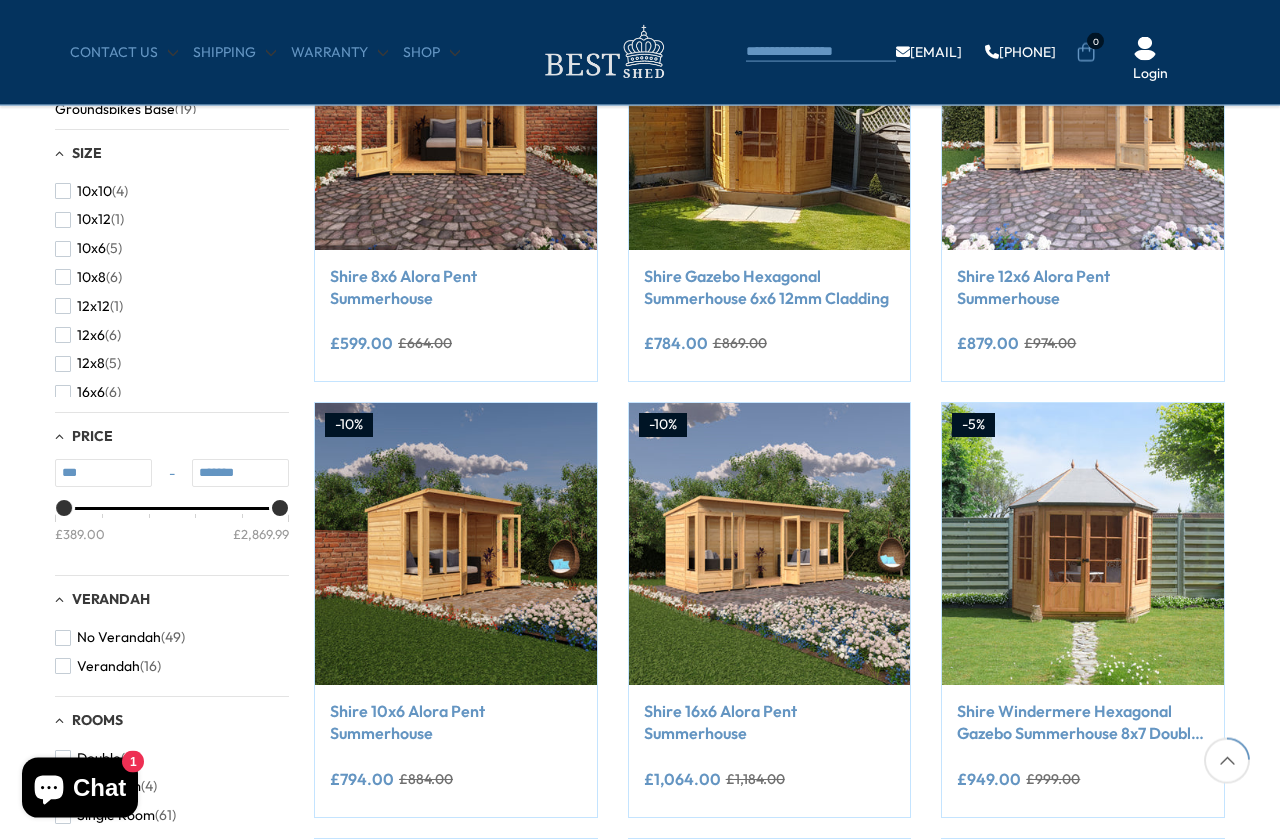 click at bounding box center (63, 277) 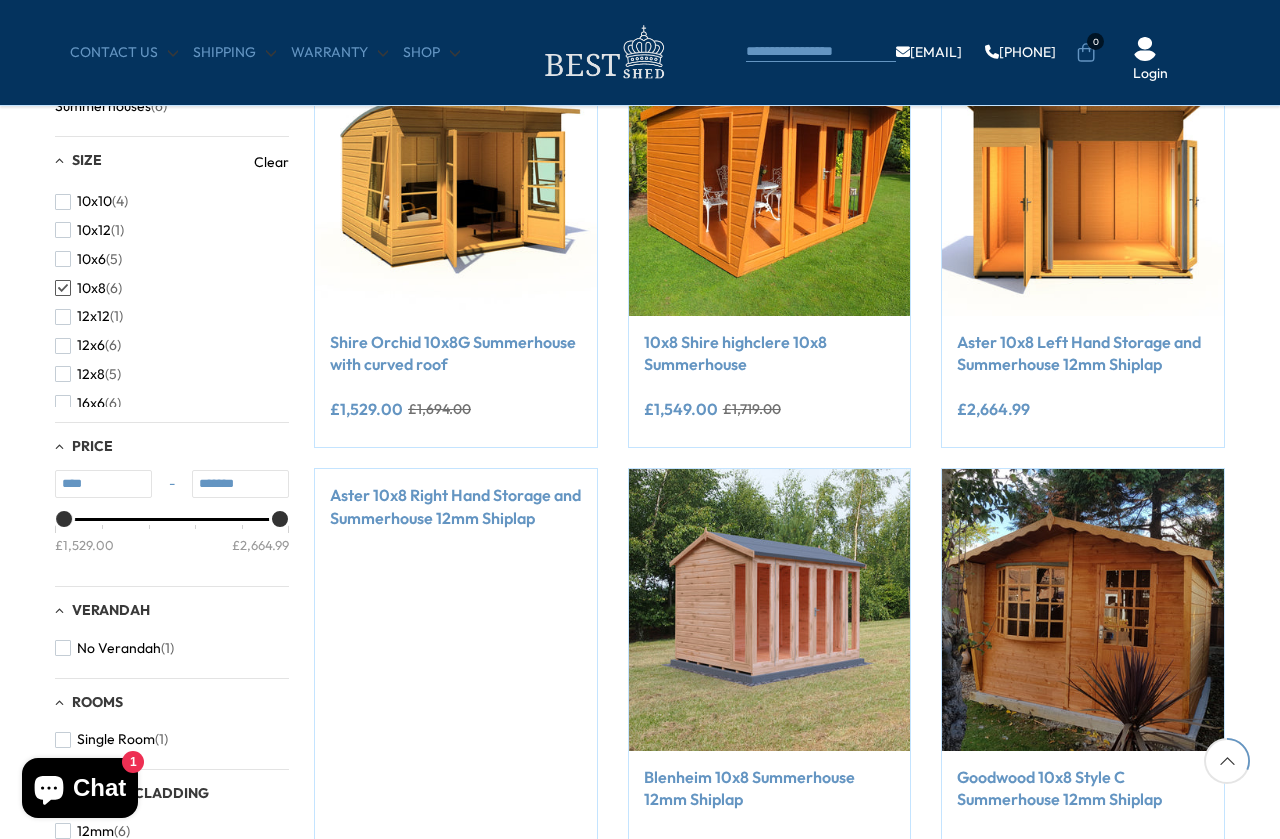 click on "Clear" at bounding box center (271, 162) 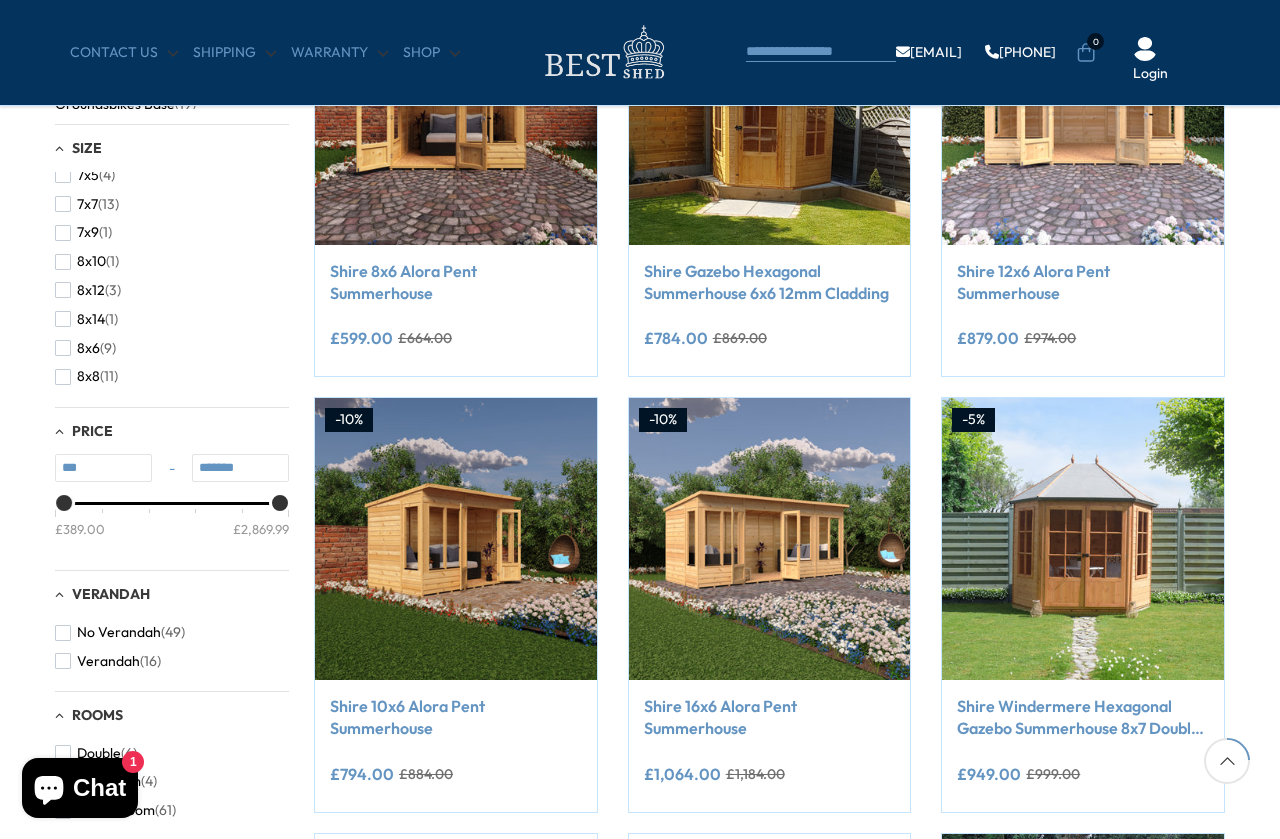 click at bounding box center [63, 262] 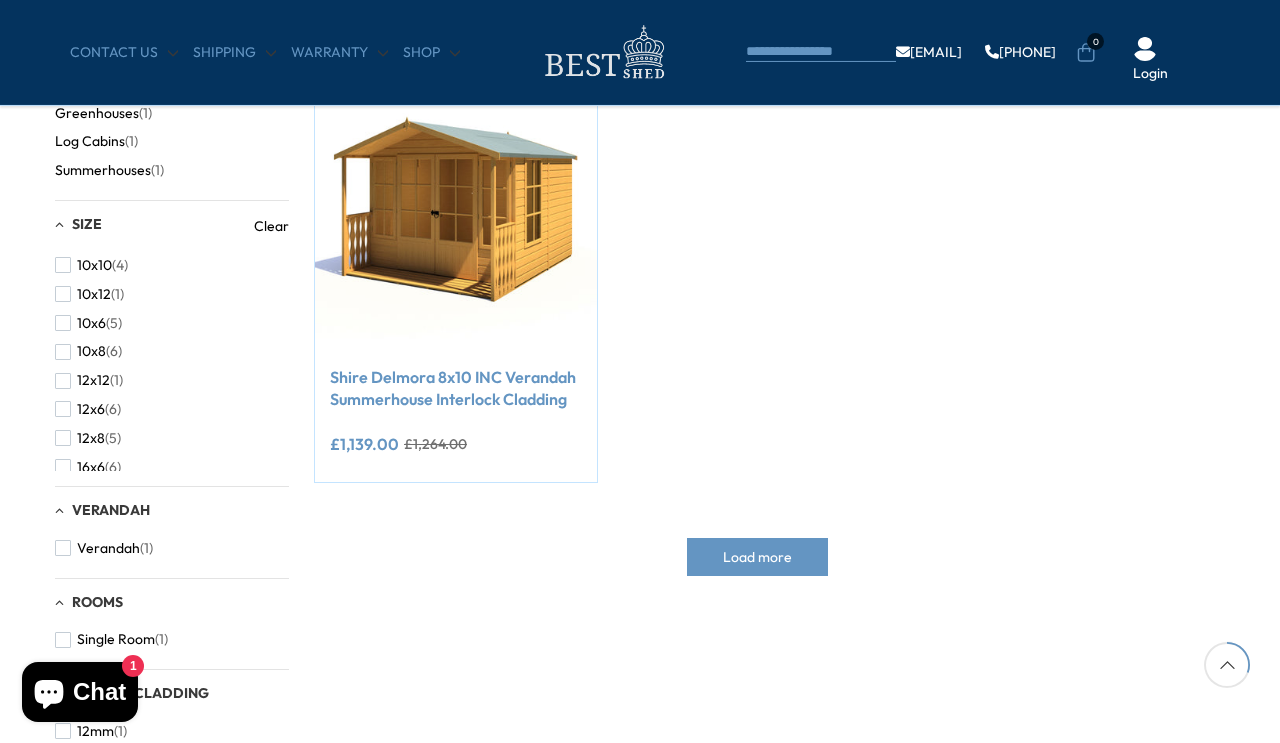 scroll, scrollTop: 444, scrollLeft: 0, axis: vertical 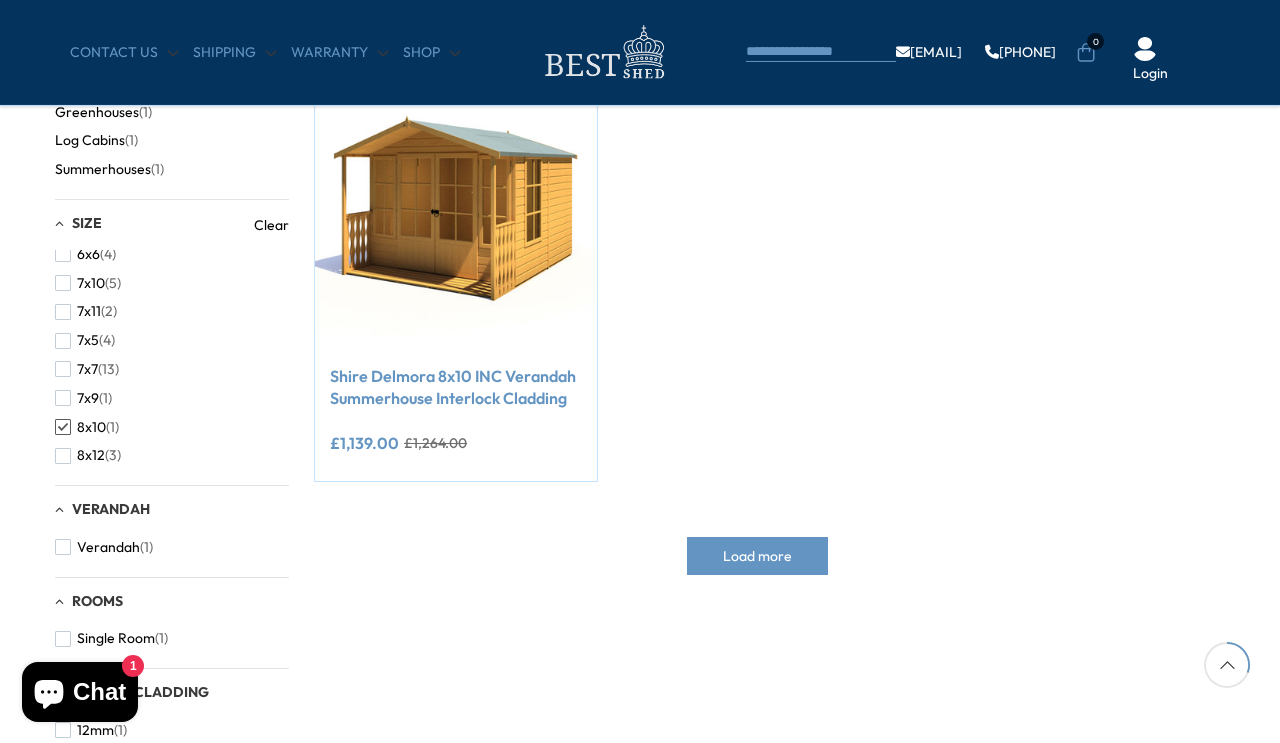 click at bounding box center (63, 427) 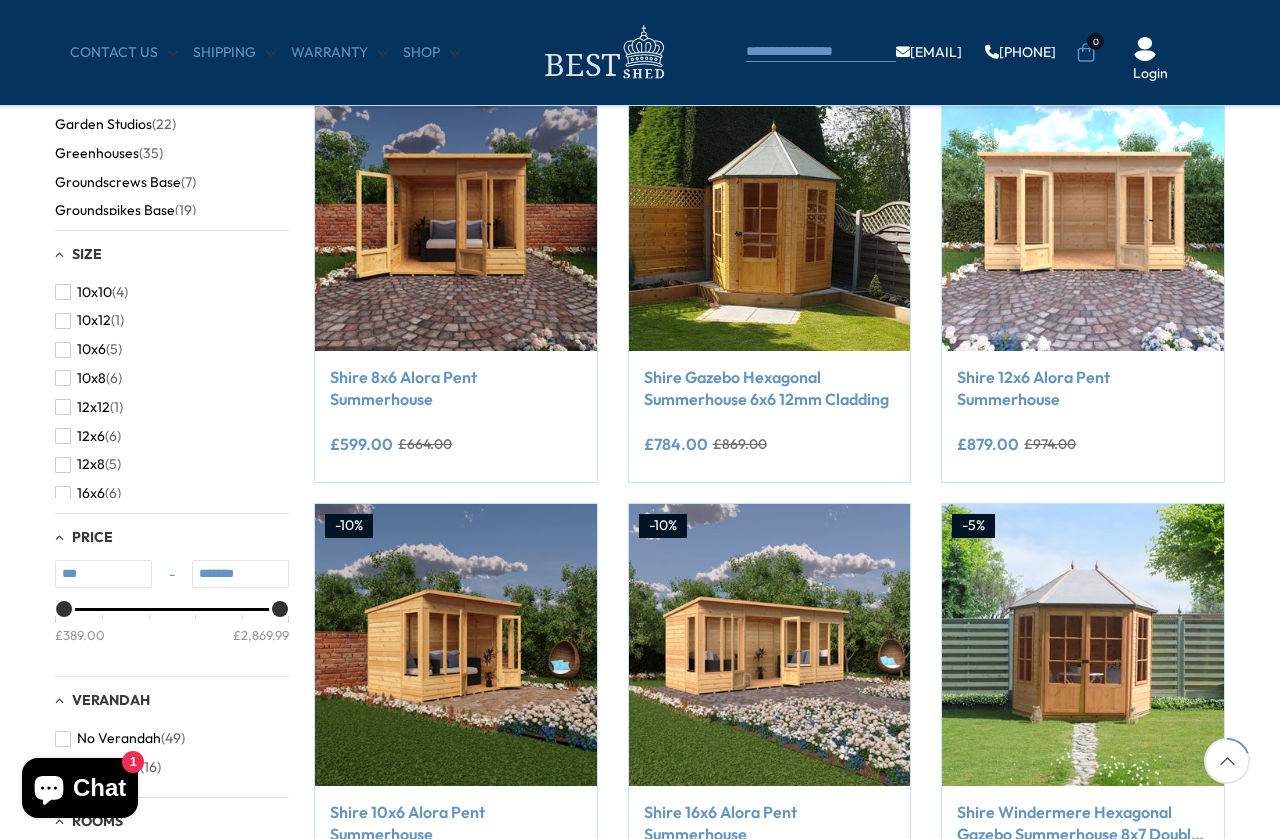 scroll, scrollTop: 446, scrollLeft: 0, axis: vertical 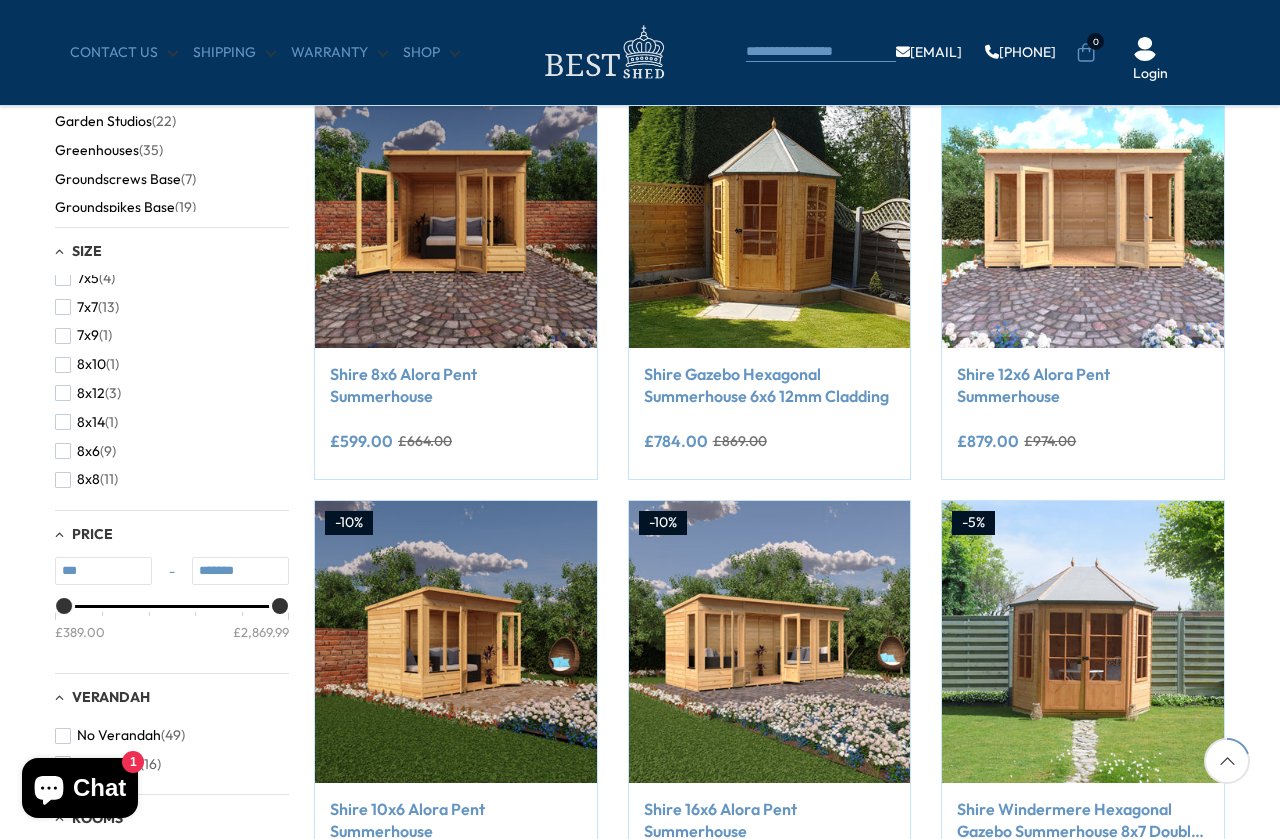 click at bounding box center [63, 480] 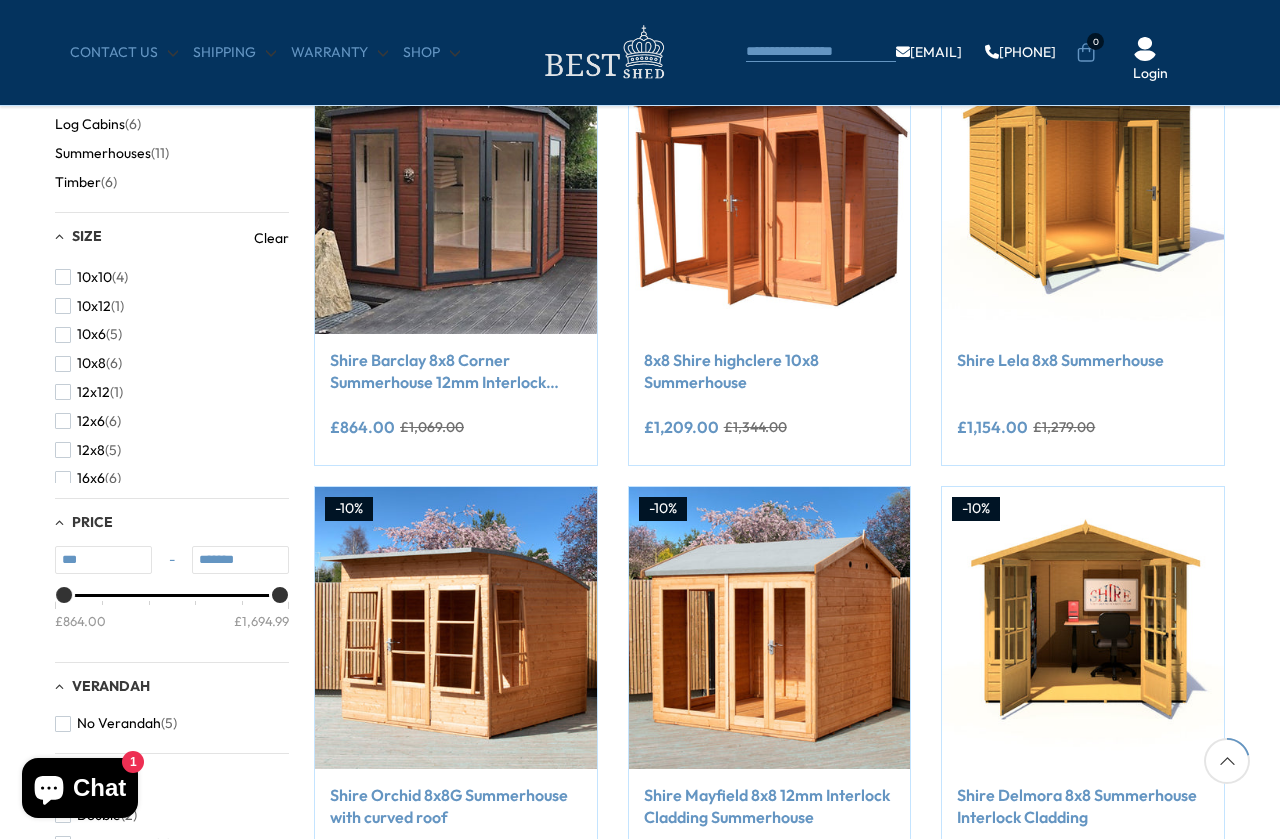 scroll, scrollTop: 464, scrollLeft: 0, axis: vertical 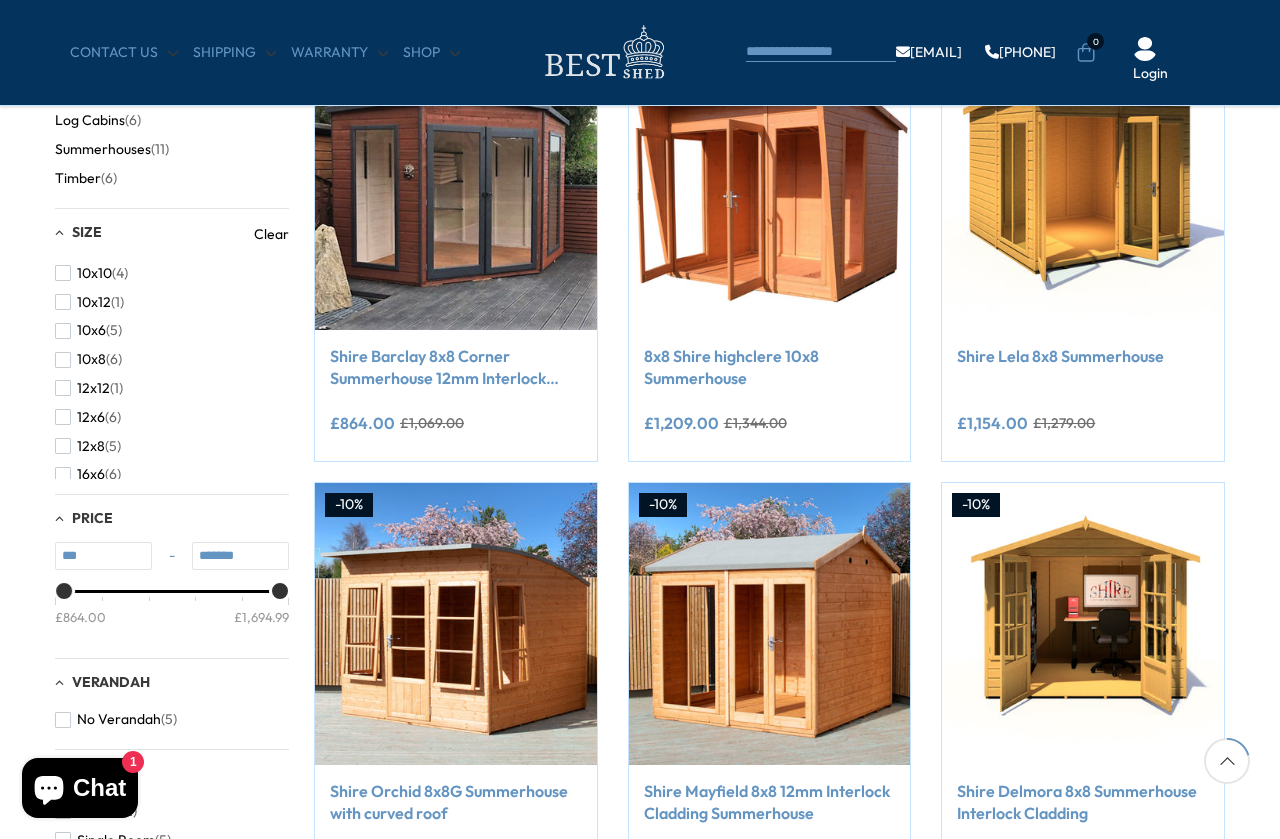 click on "Shire Barclay 8x8 Corner Summerhouse 12mm Interlock Cladding" at bounding box center [456, 367] 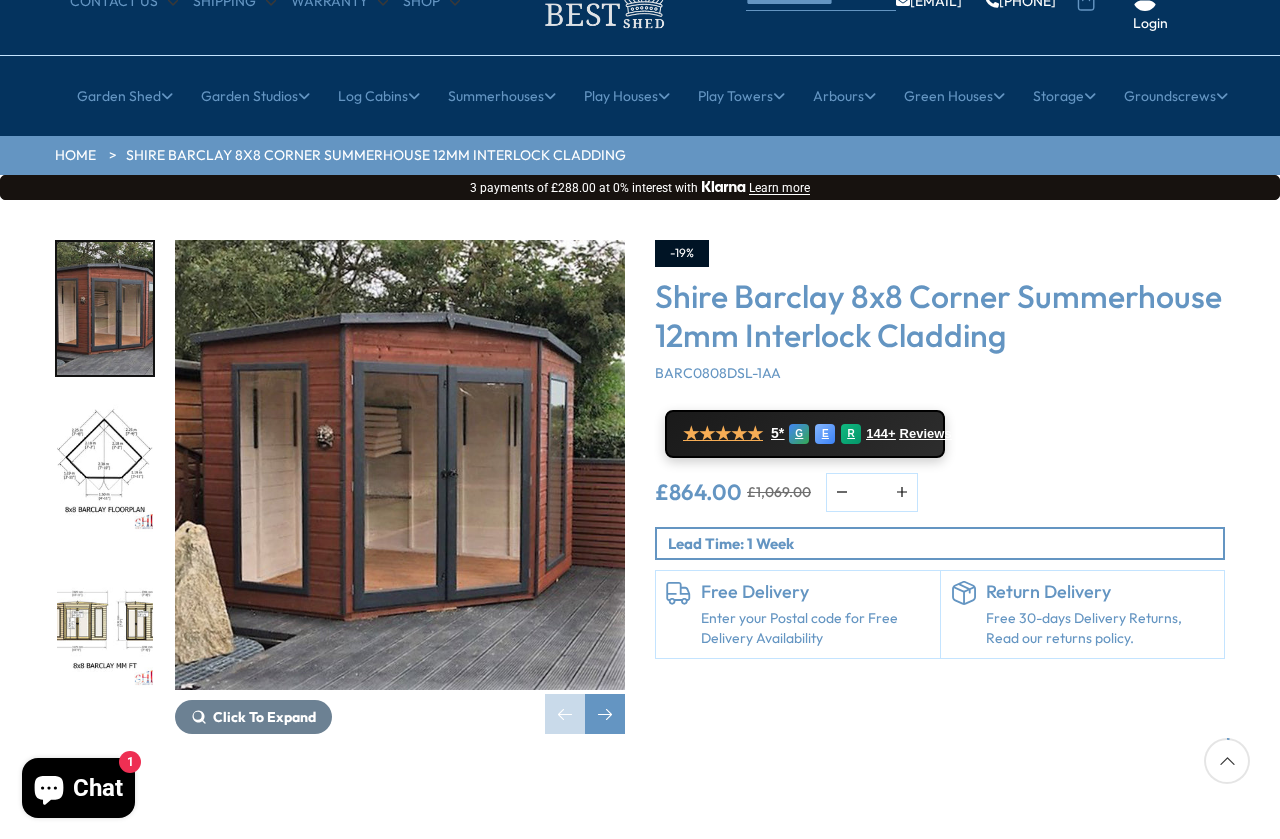 scroll, scrollTop: 100, scrollLeft: 0, axis: vertical 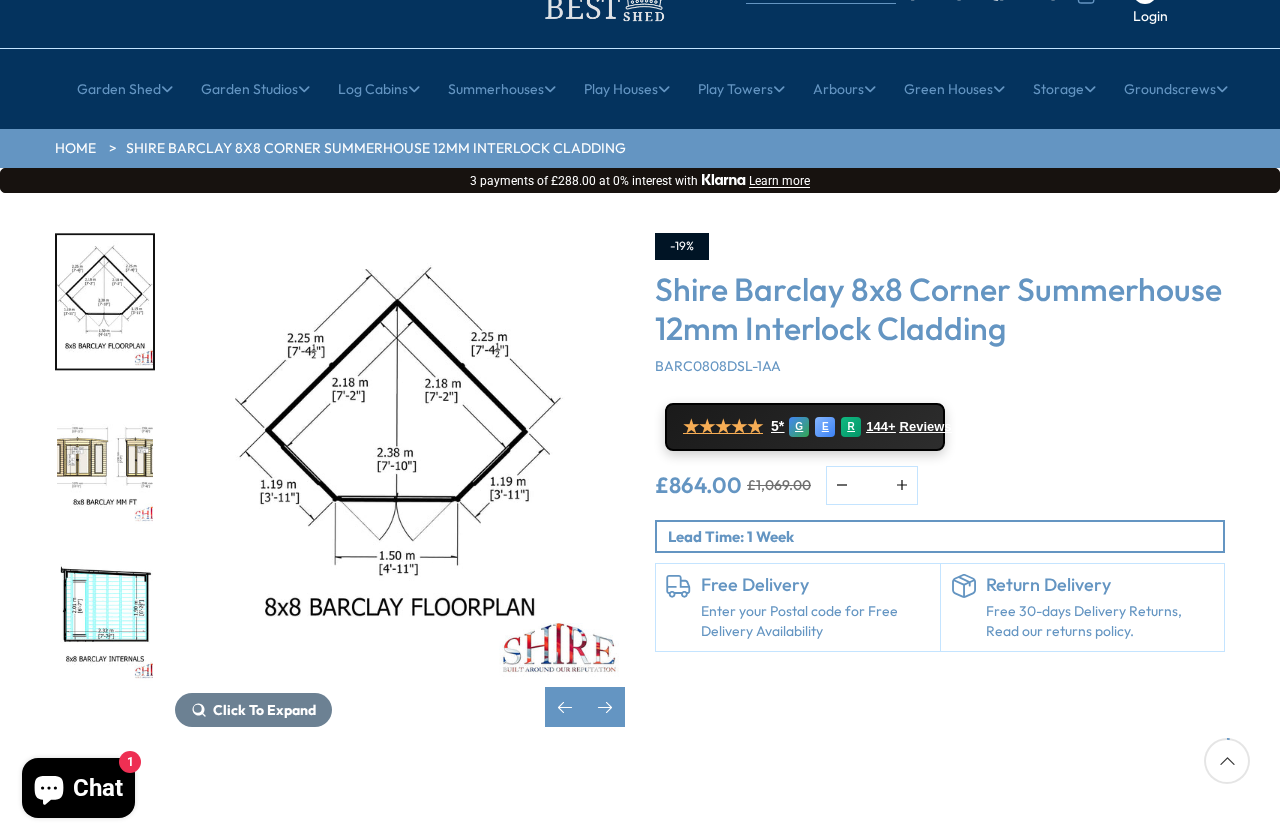 click at bounding box center (105, 302) 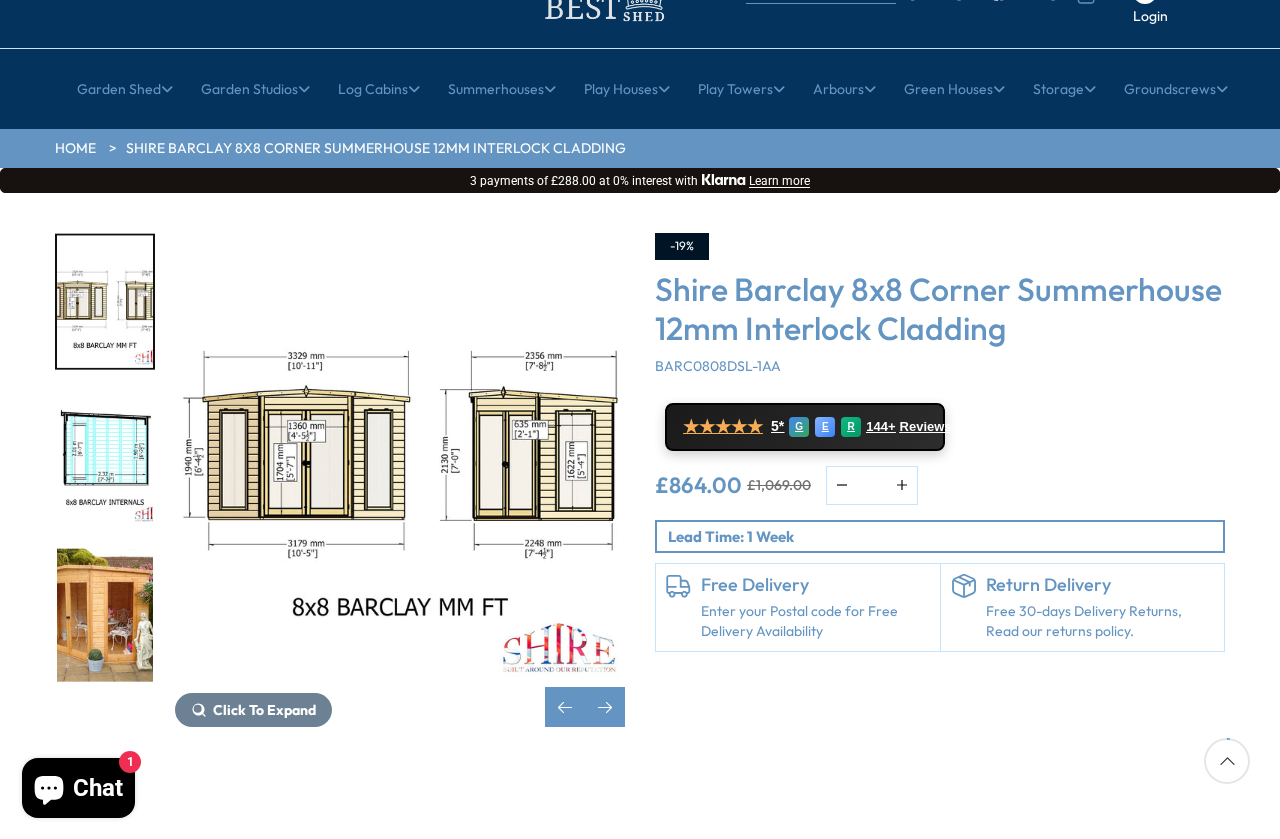 click at bounding box center [105, 458] 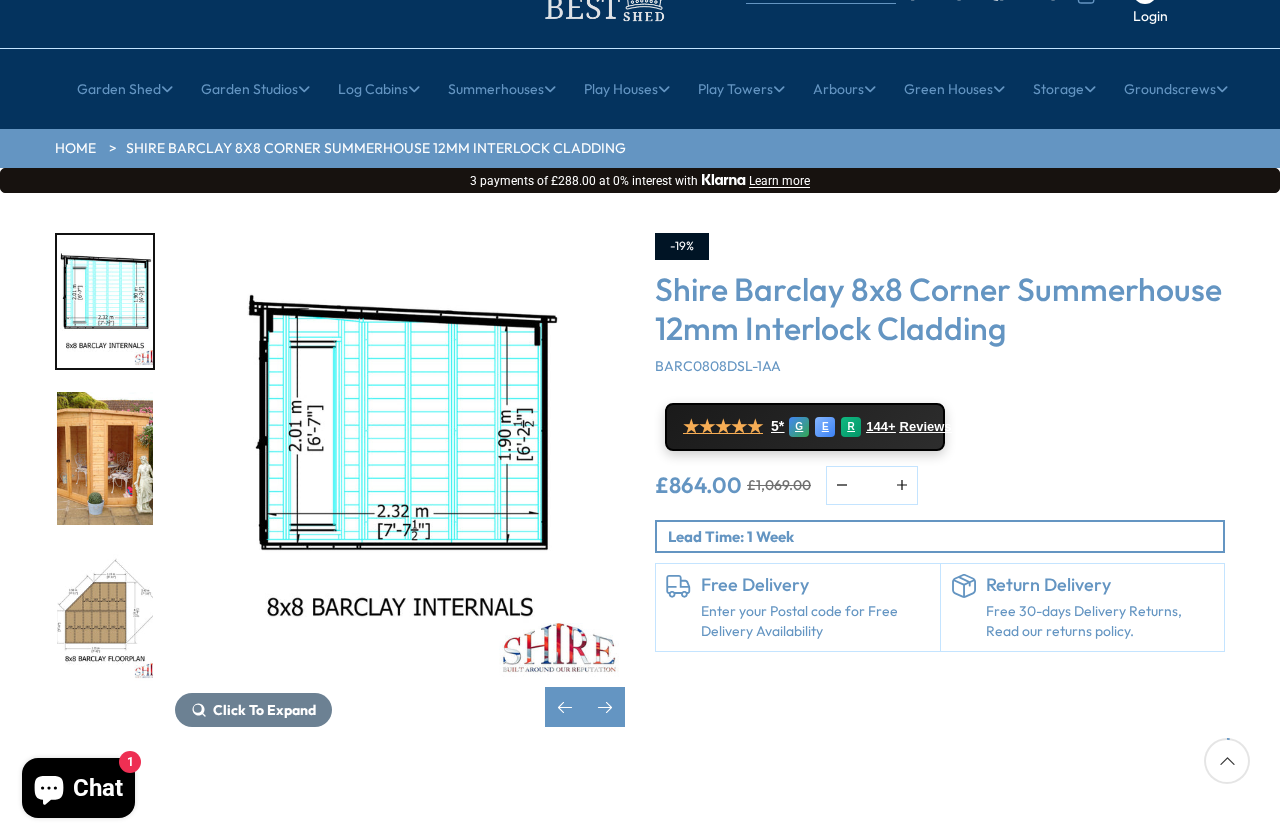 click at bounding box center (105, 928) 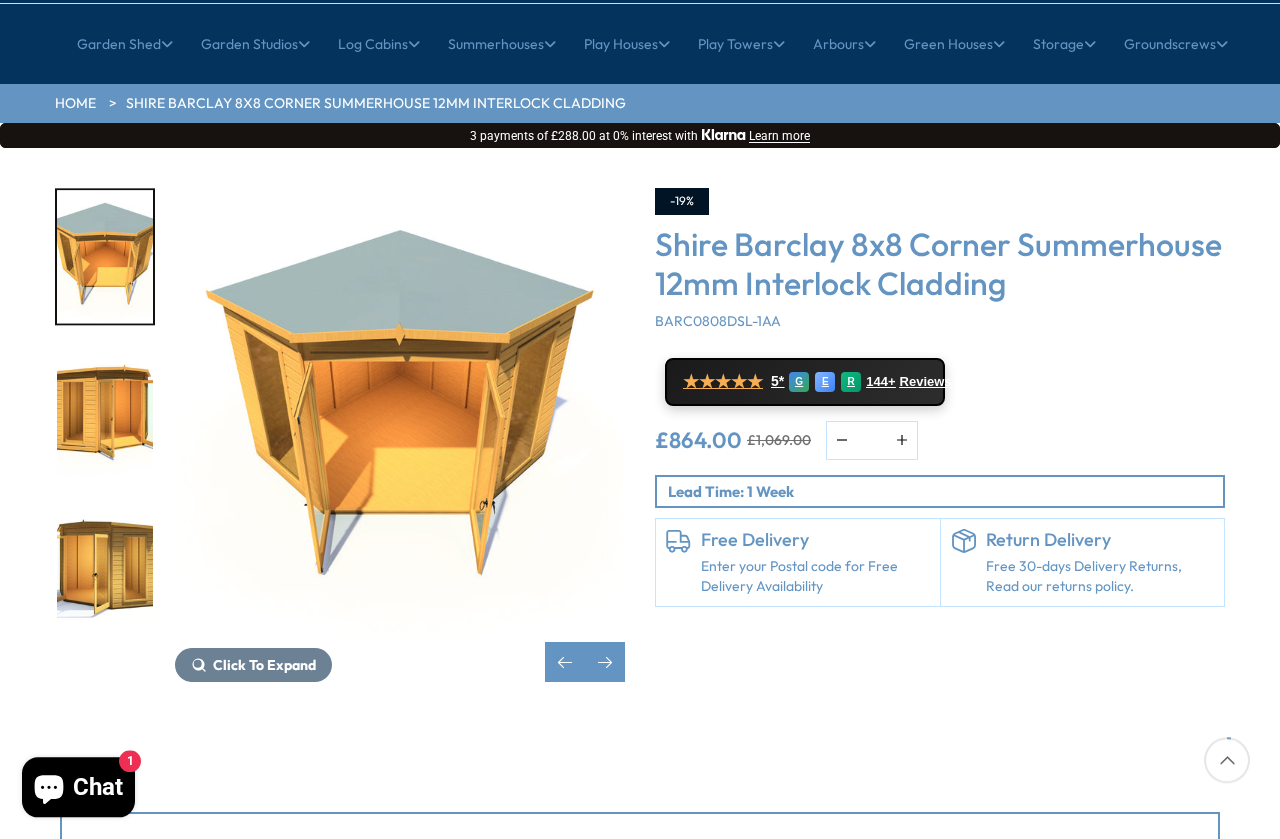 scroll, scrollTop: 145, scrollLeft: 0, axis: vertical 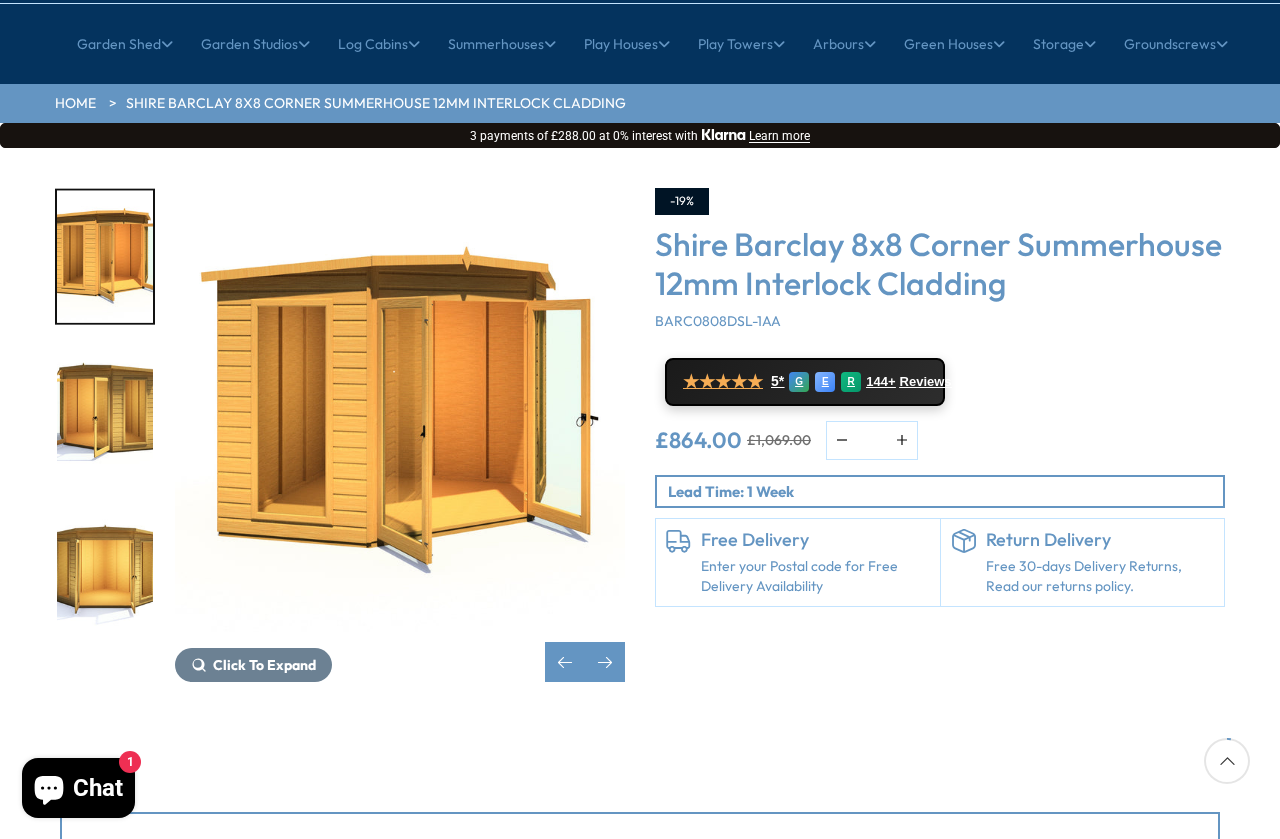 click at bounding box center [605, 662] 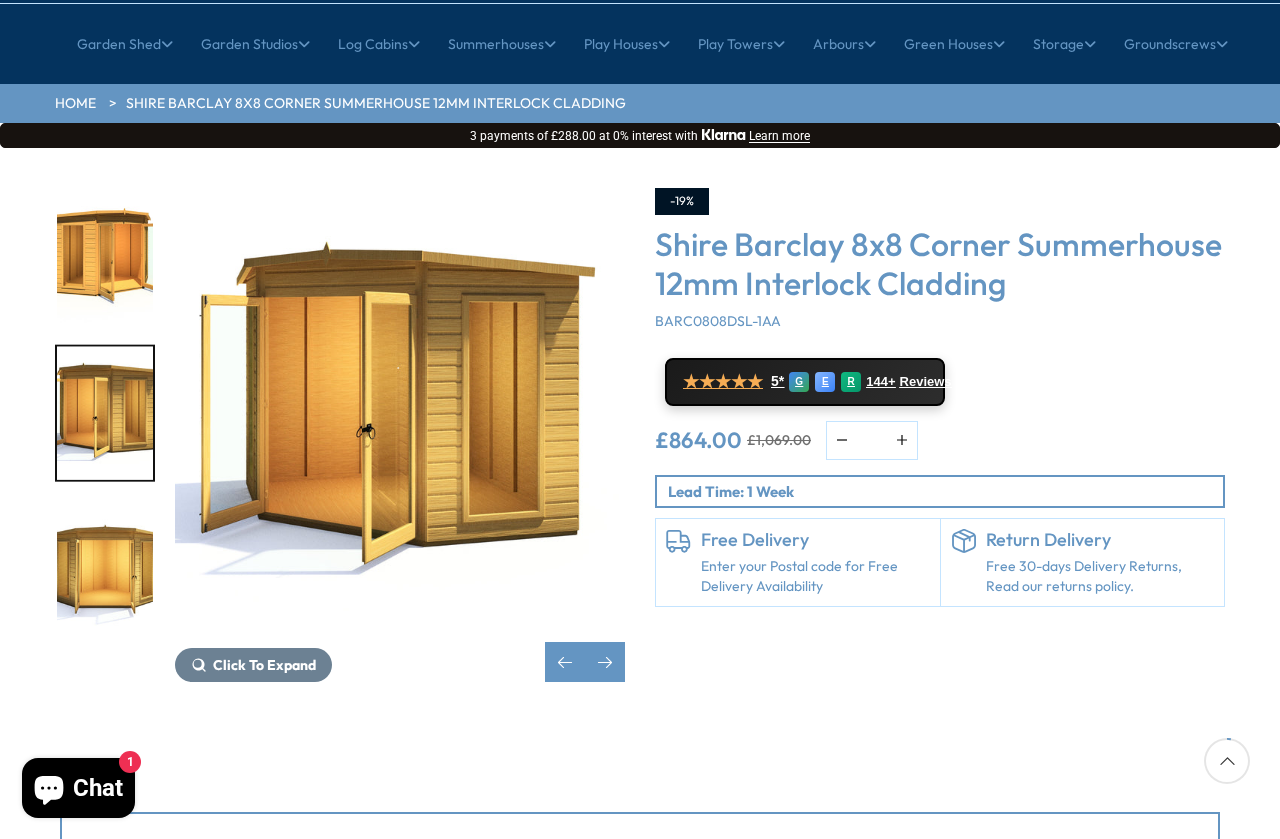 click at bounding box center [605, 662] 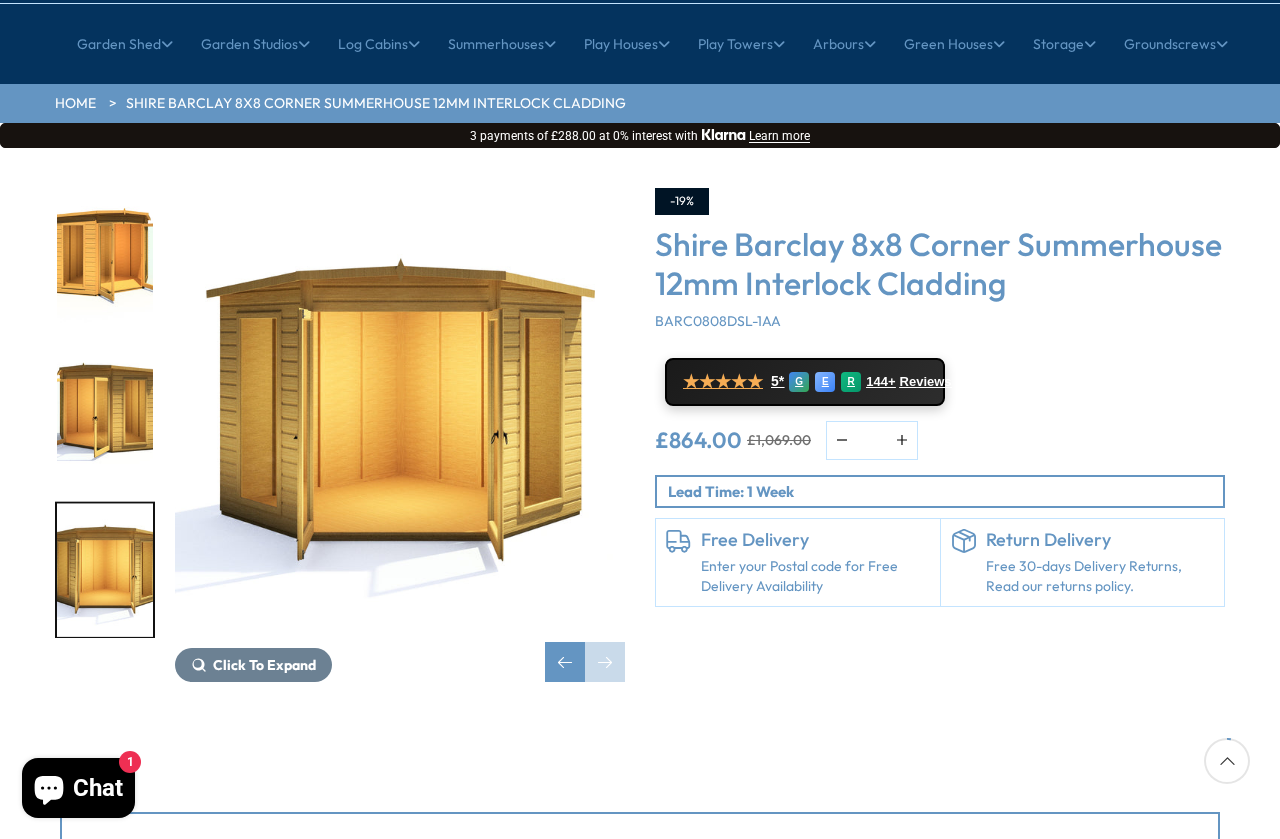 scroll, scrollTop: 144, scrollLeft: 0, axis: vertical 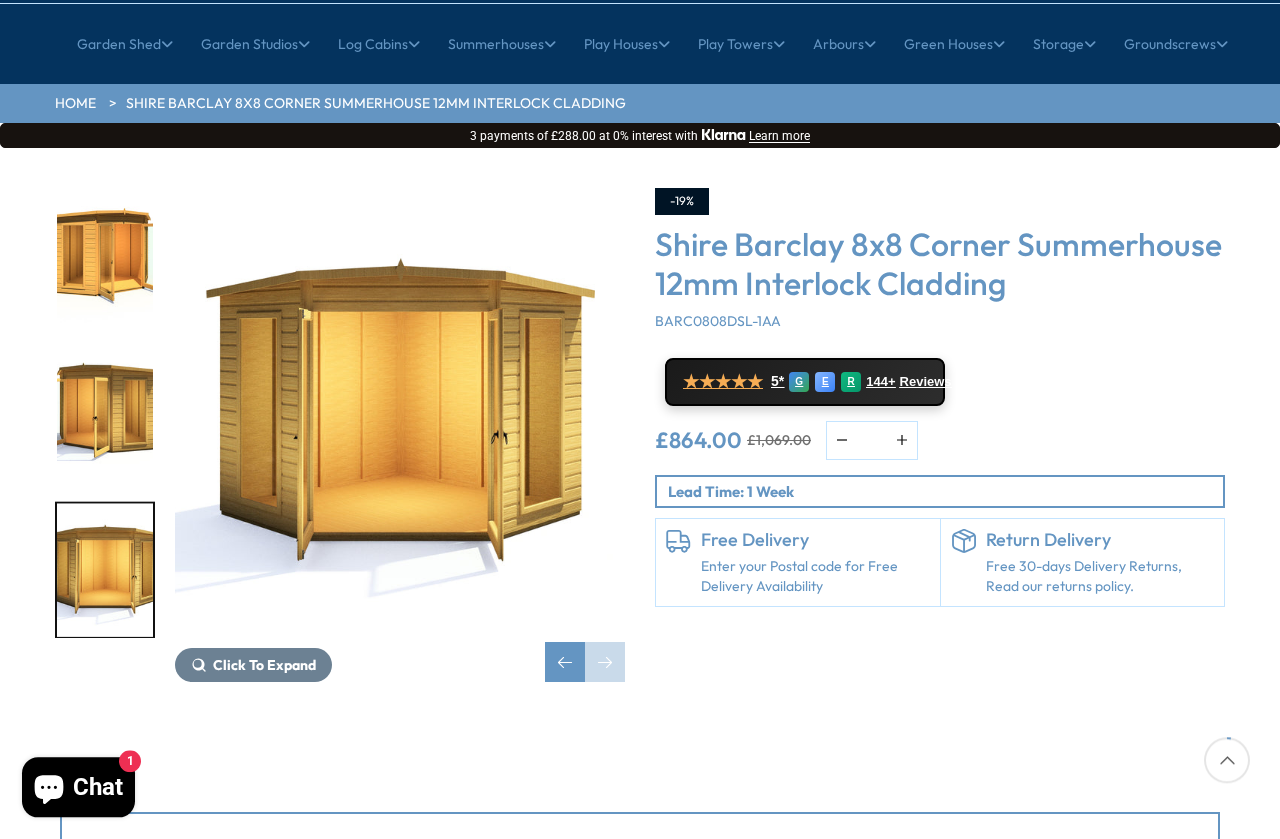 click at bounding box center (565, 663) 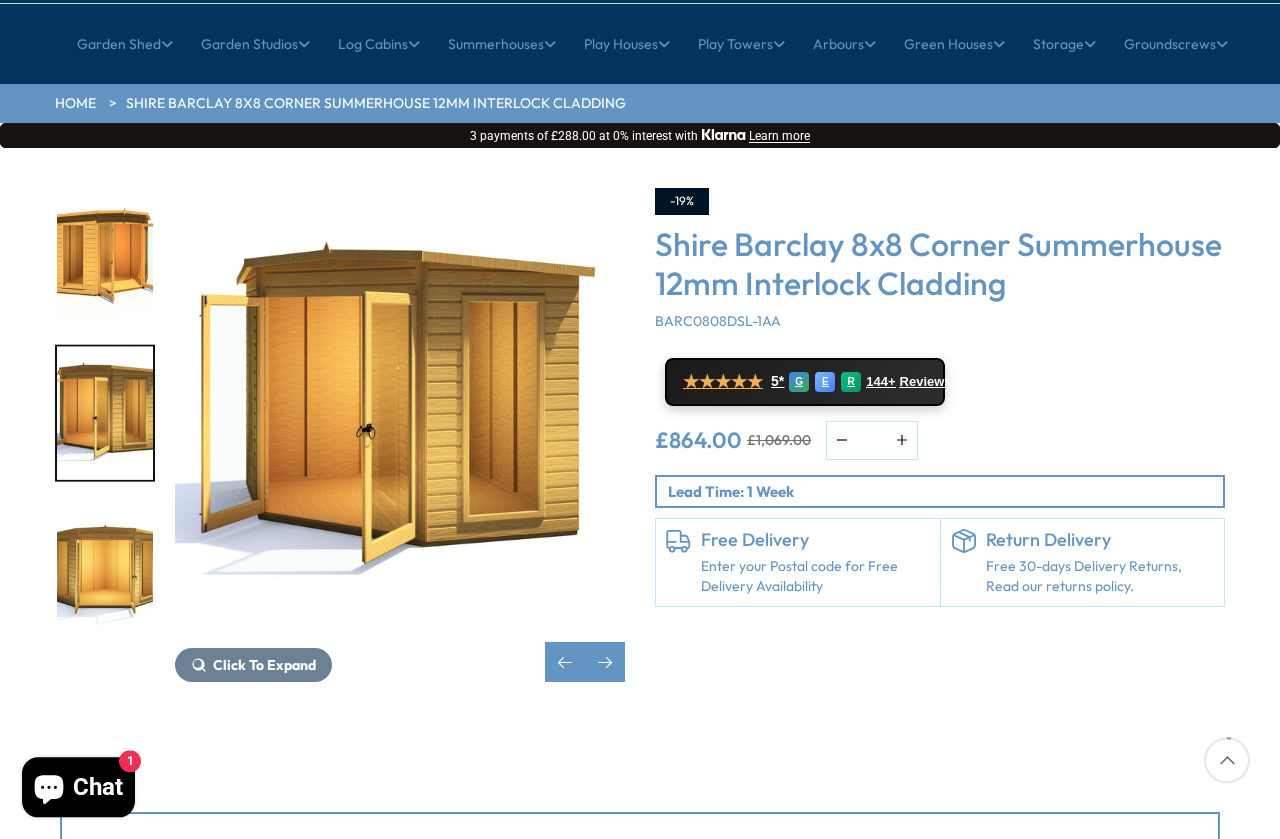 scroll, scrollTop: 145, scrollLeft: 0, axis: vertical 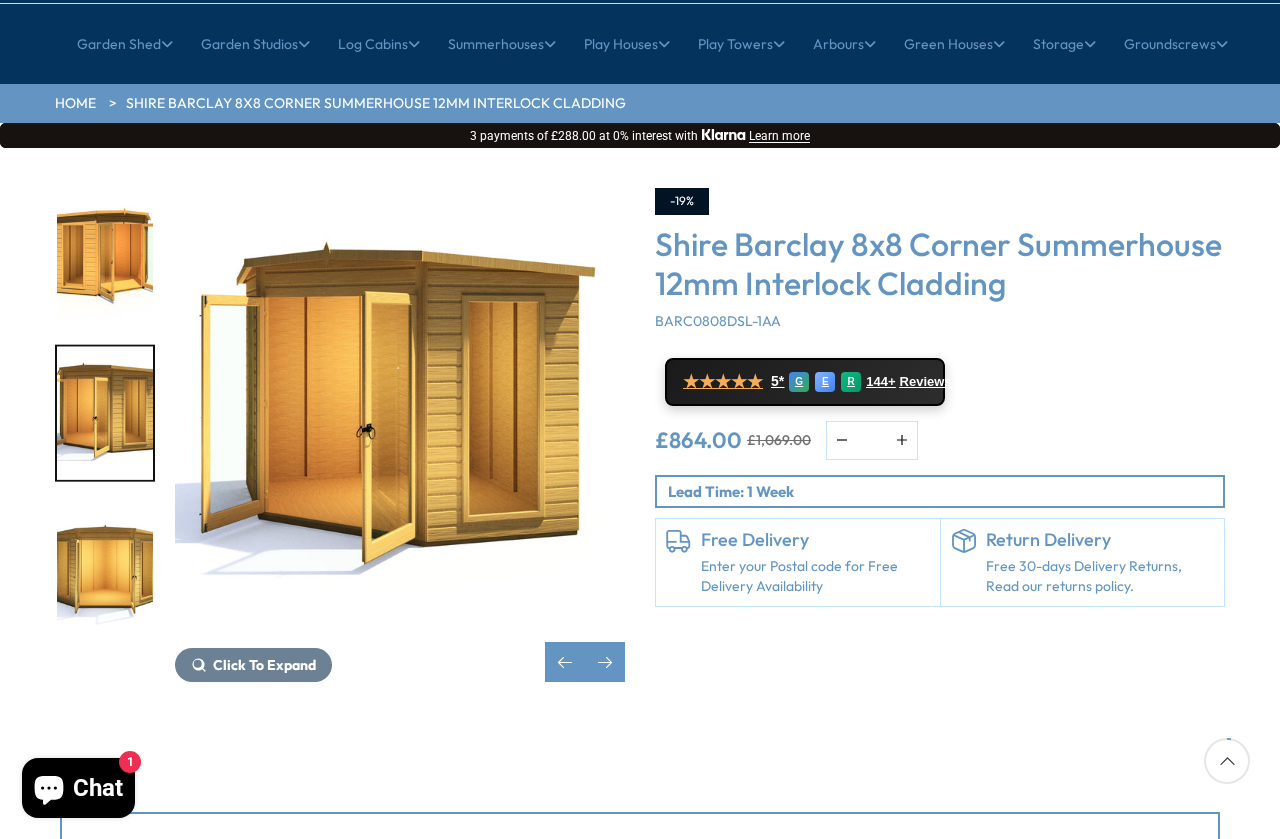 click at bounding box center [605, 662] 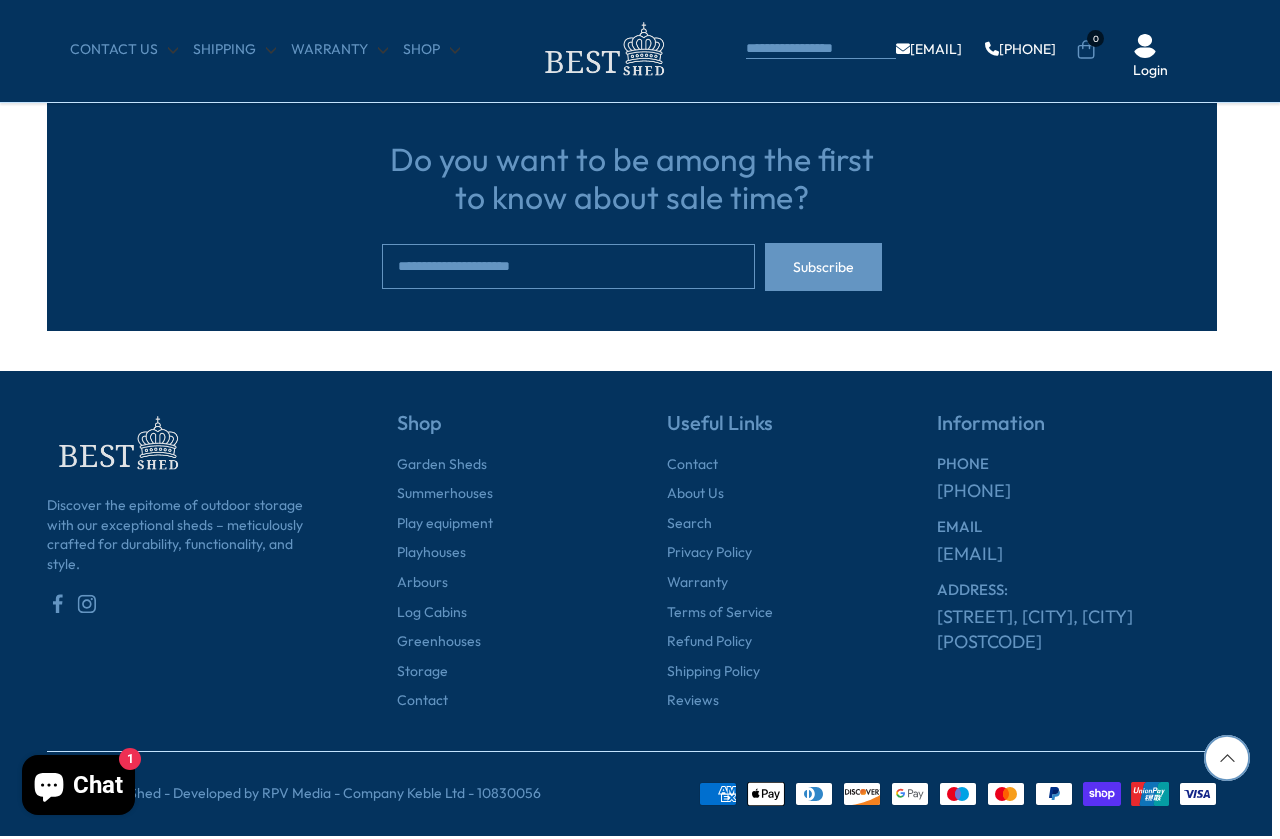 scroll, scrollTop: 5919, scrollLeft: 8, axis: both 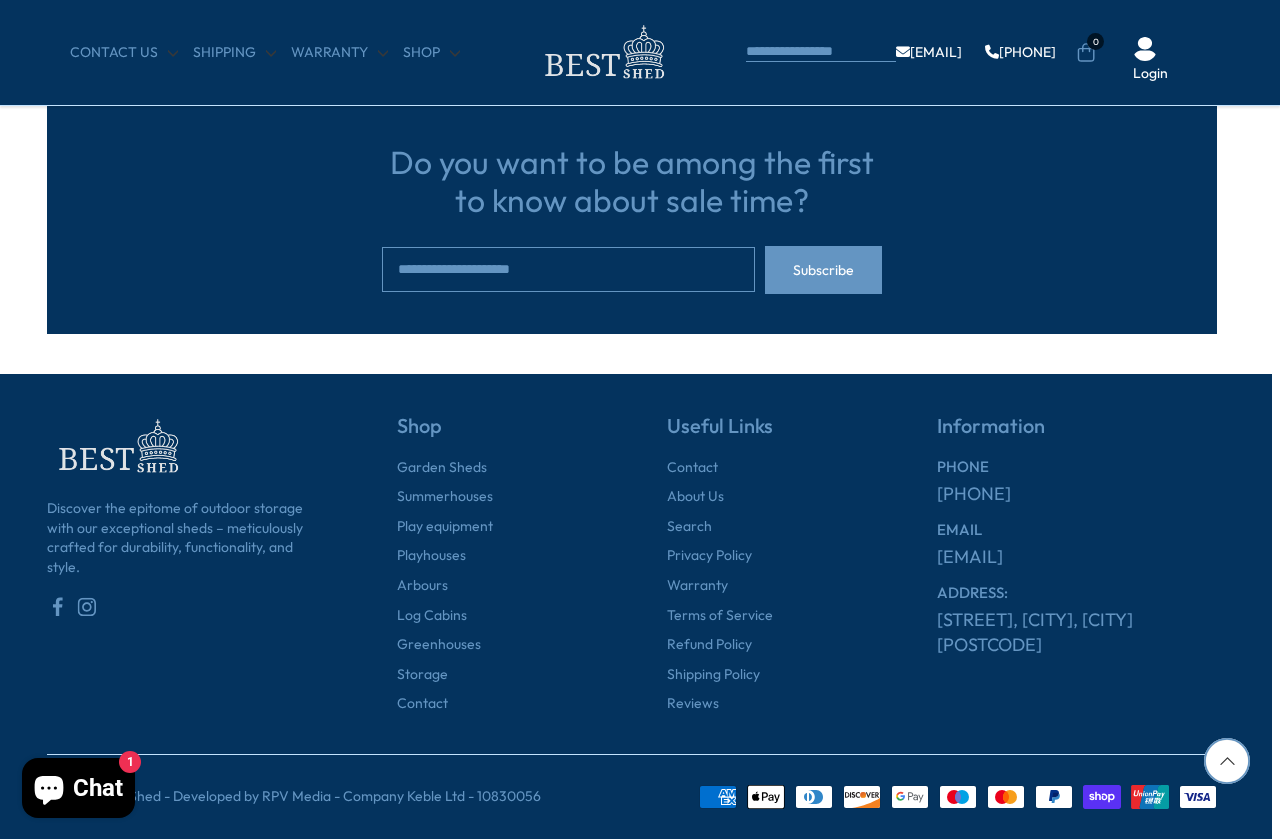 click on "Summerhouses" at bounding box center (445, 497) 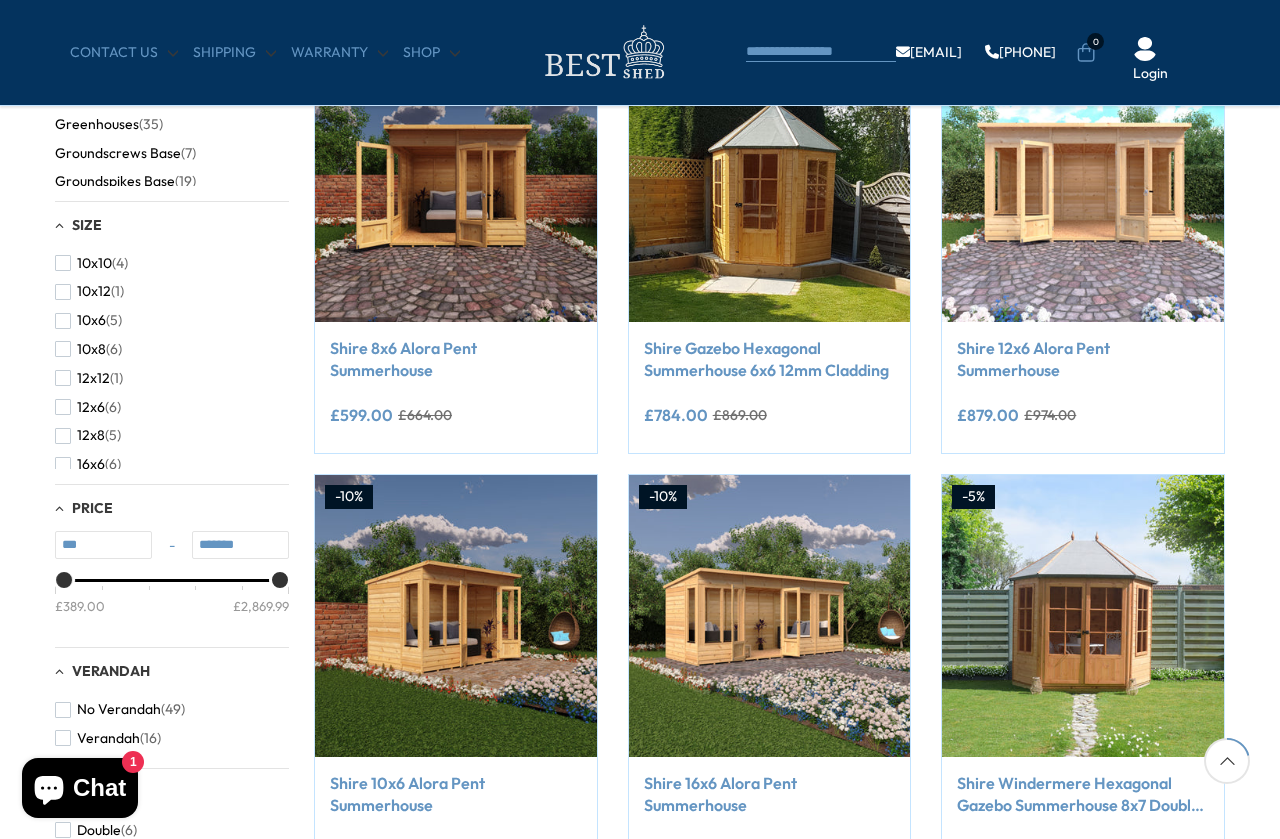 scroll, scrollTop: 471, scrollLeft: 0, axis: vertical 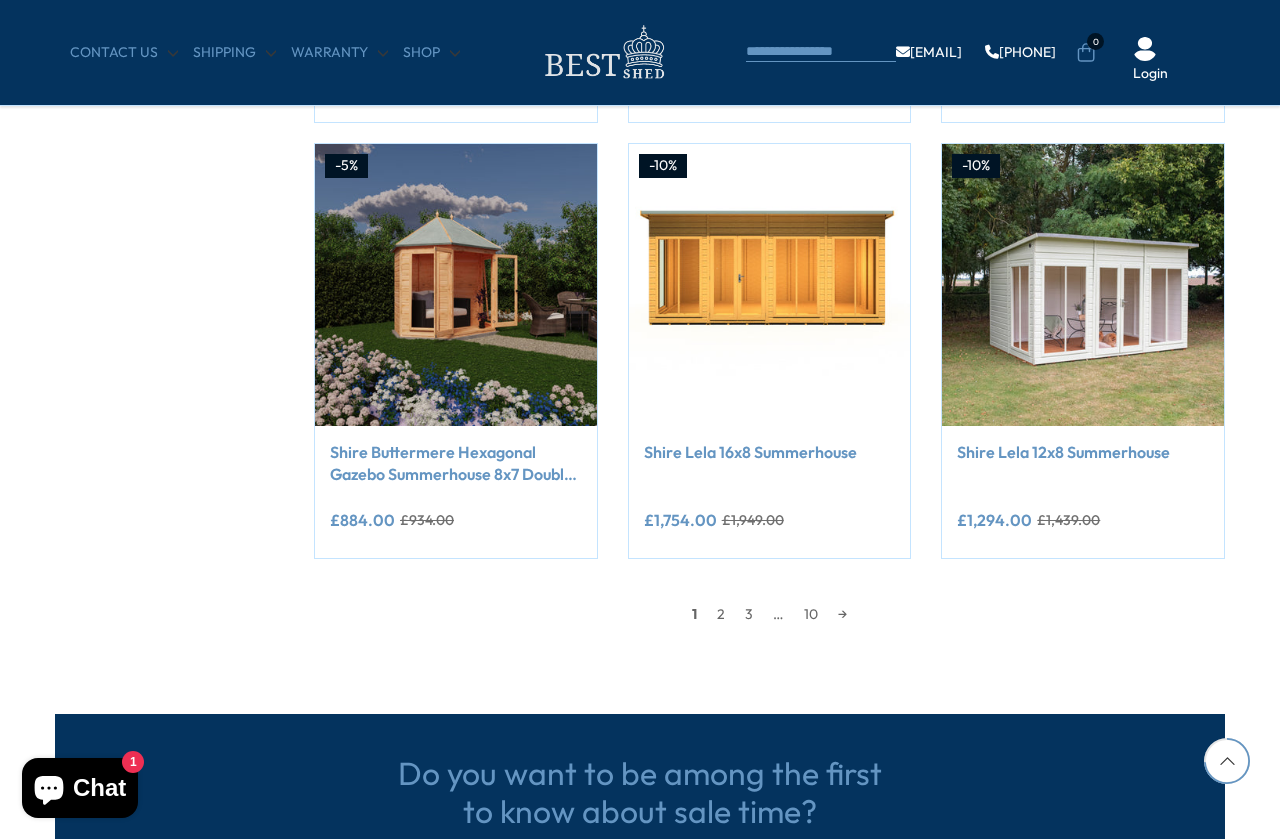 click on "Shire Lela 12x8 Summerhouse" at bounding box center [1083, 452] 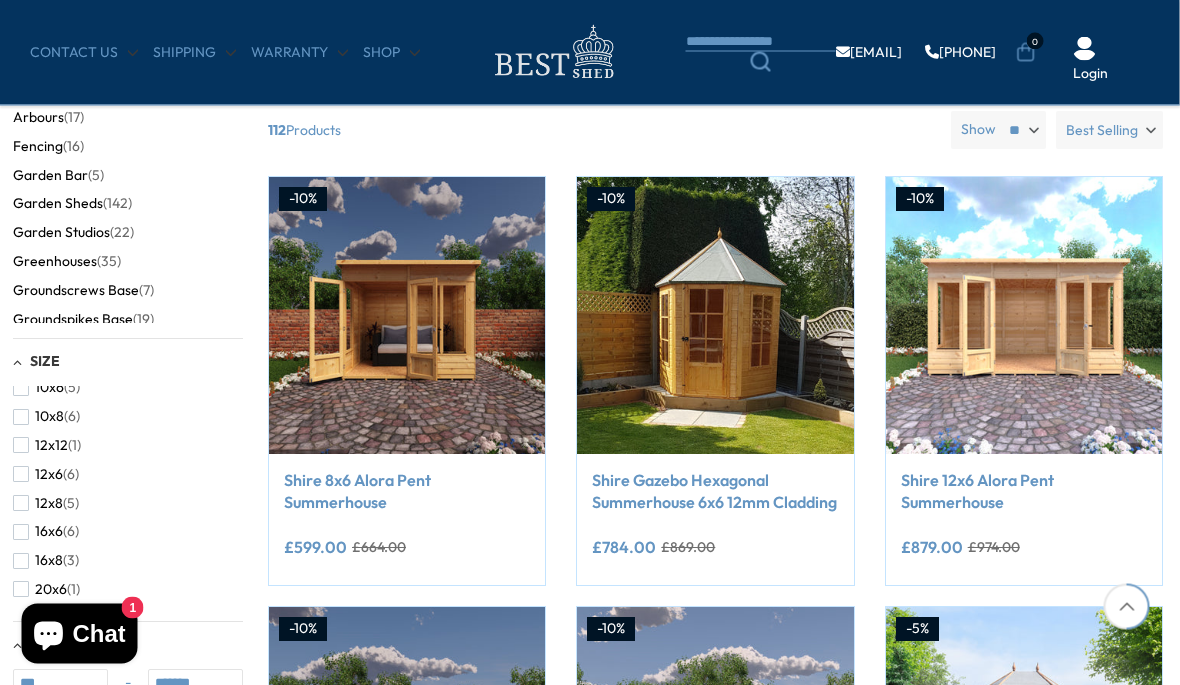 scroll, scrollTop: 228, scrollLeft: 0, axis: vertical 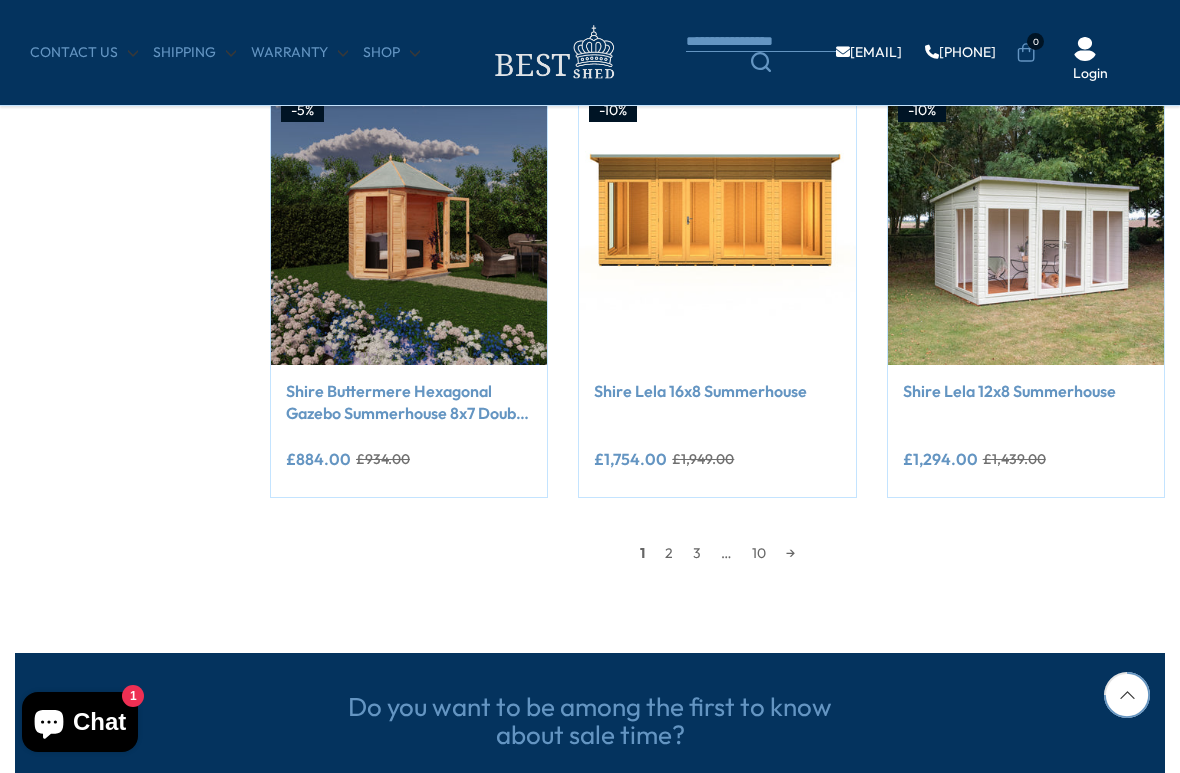 click on "2" at bounding box center [669, 553] 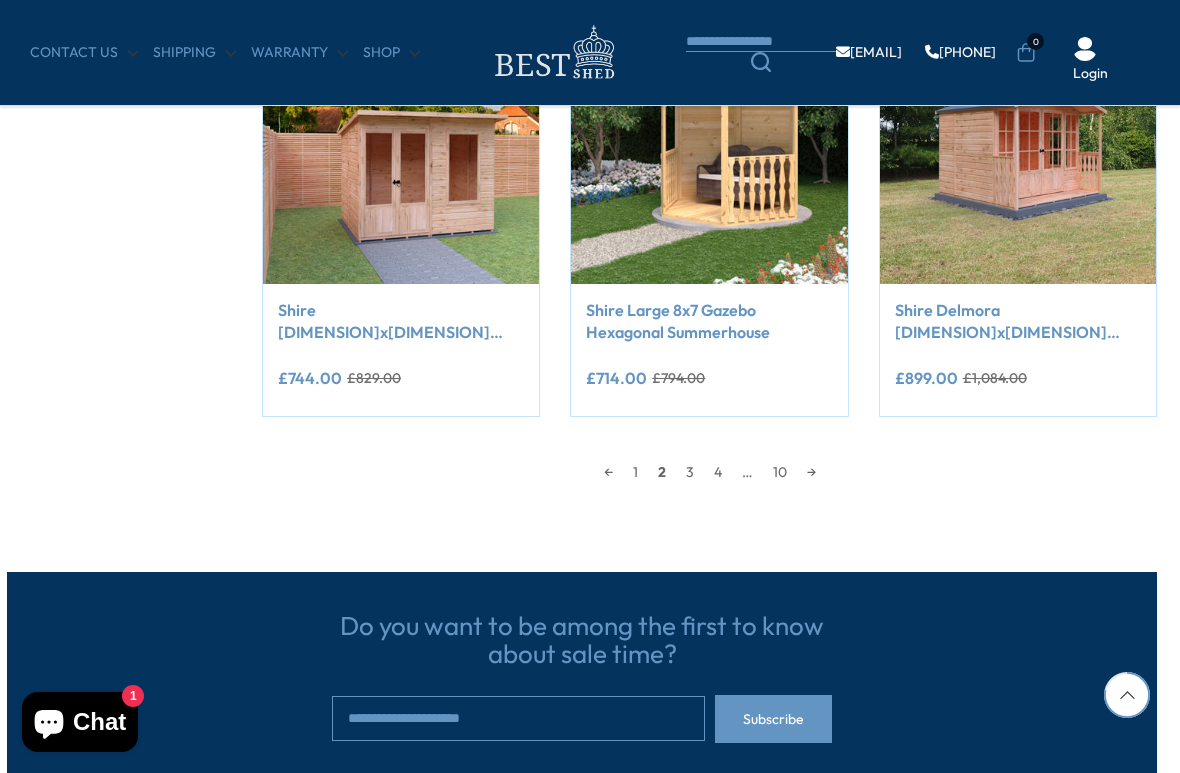 scroll, scrollTop: 1779, scrollLeft: 8, axis: both 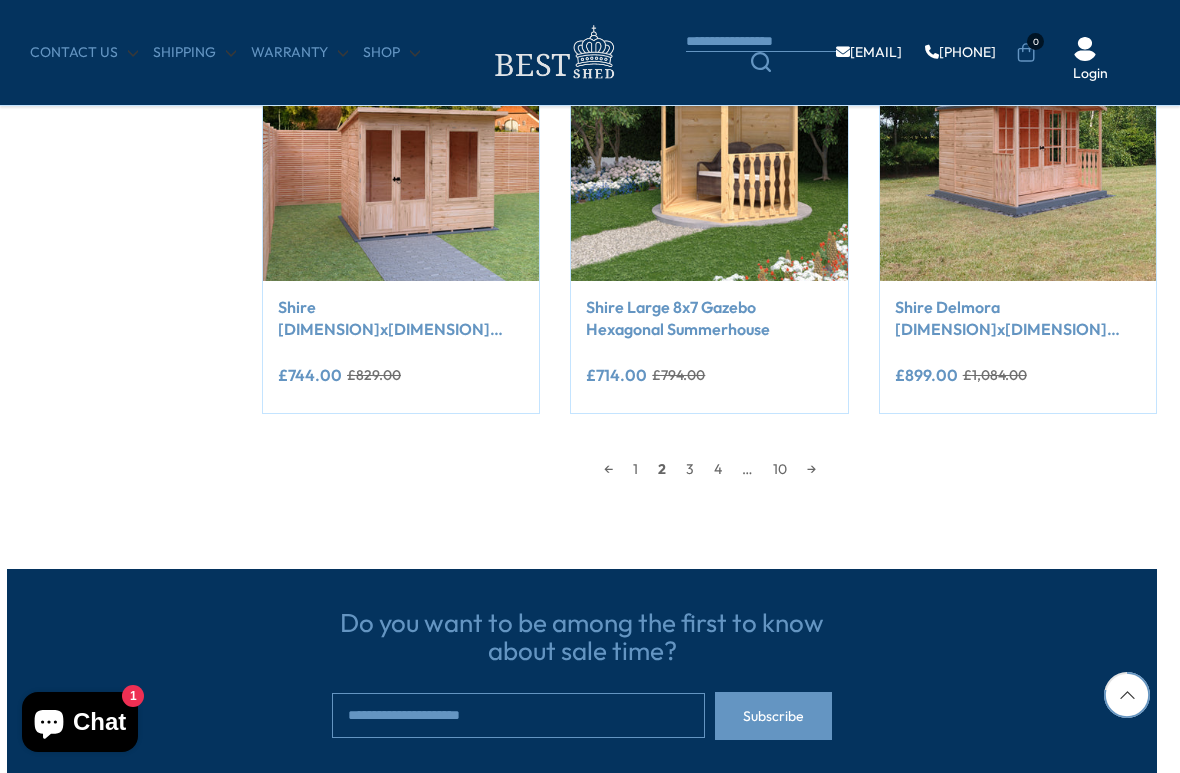 click on "3" at bounding box center (690, 469) 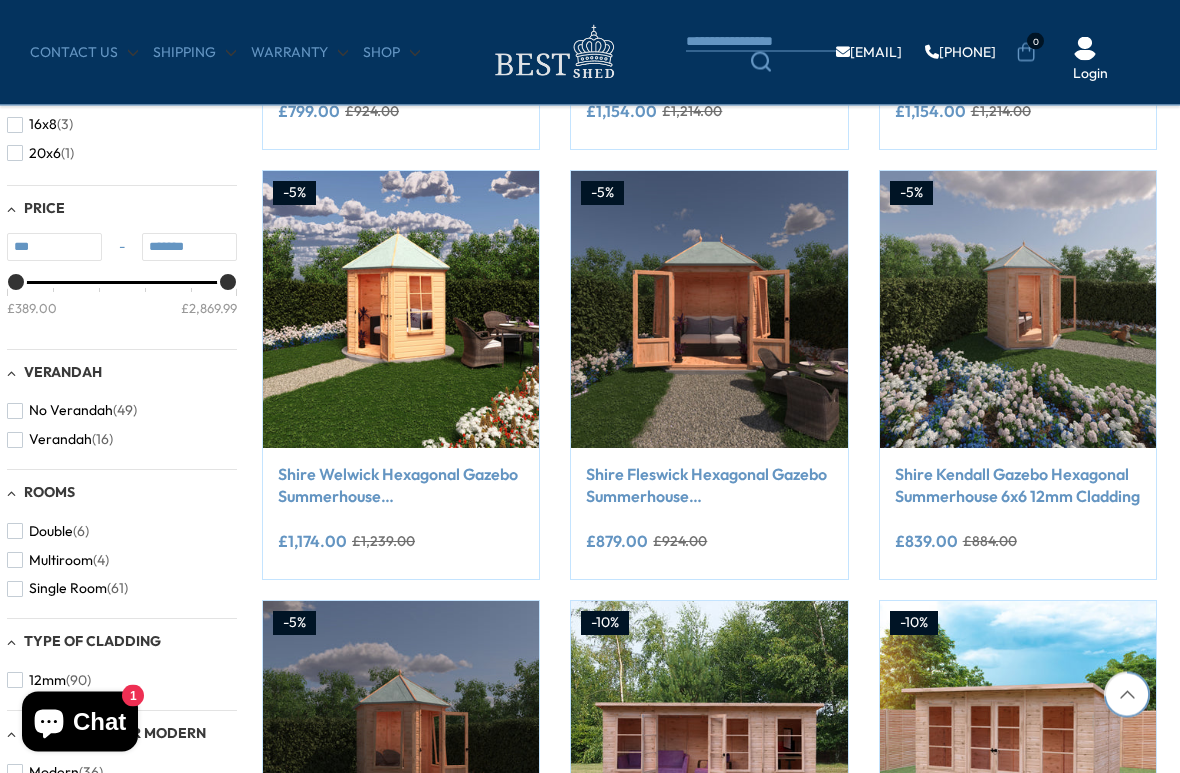 scroll, scrollTop: 371, scrollLeft: 8, axis: both 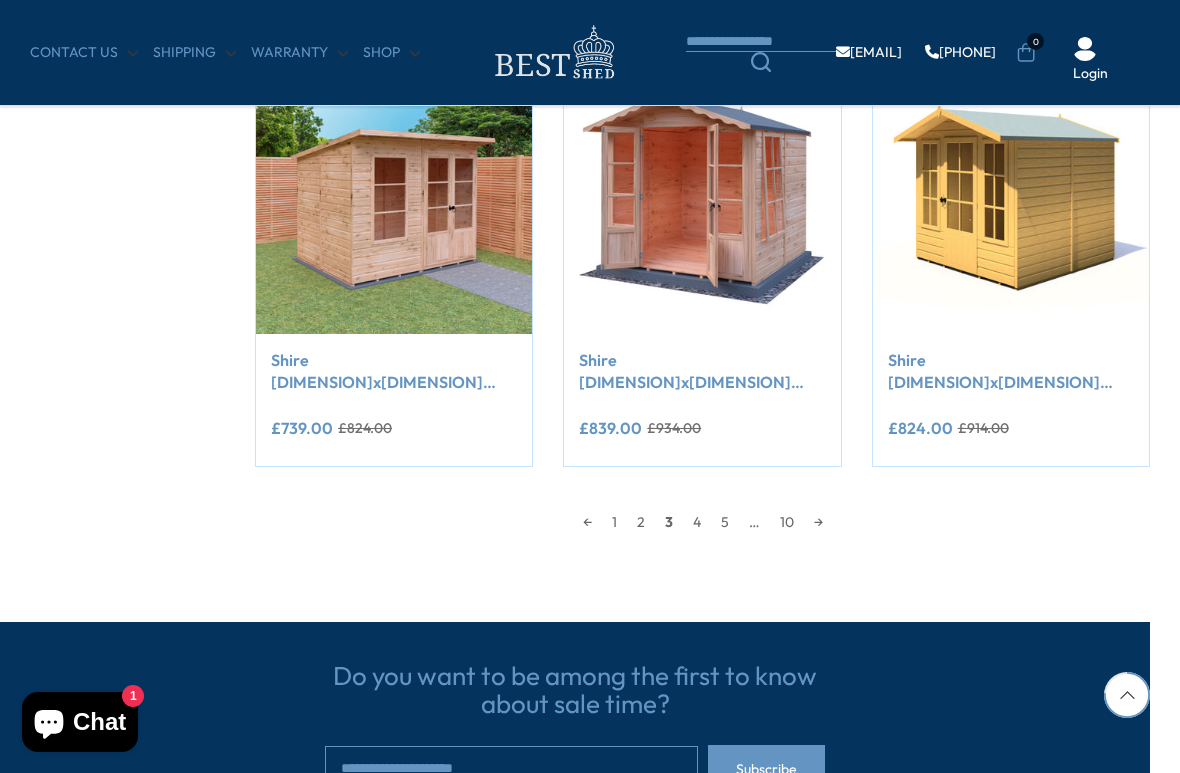 click on "4" at bounding box center [697, 522] 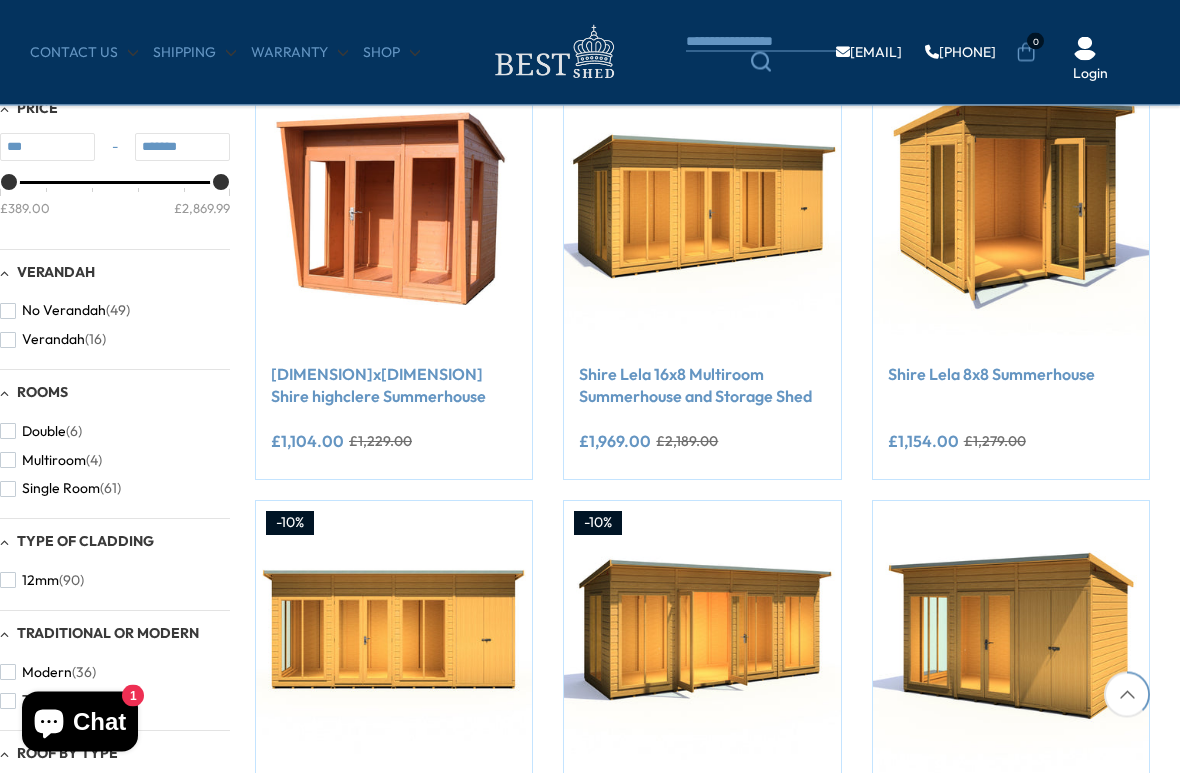 scroll, scrollTop: 852, scrollLeft: 15, axis: both 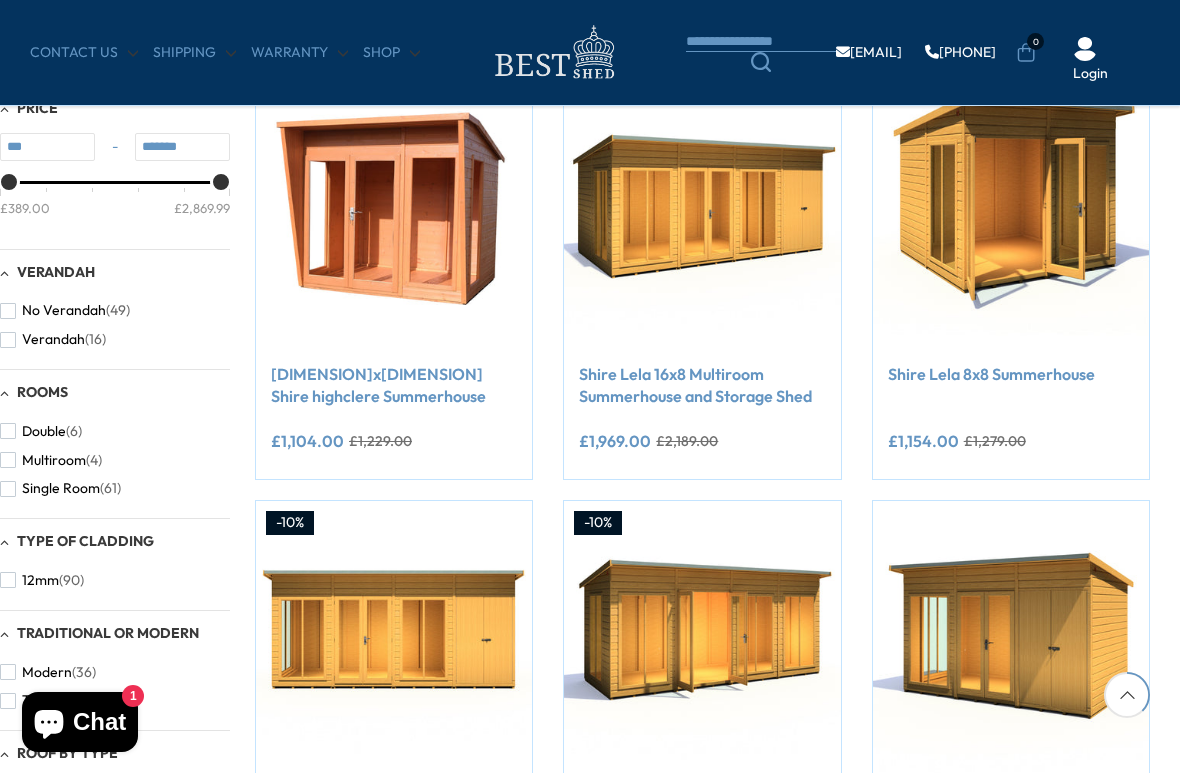 click on "Shire Lela 8x8 Summerhouse" at bounding box center (1011, 374) 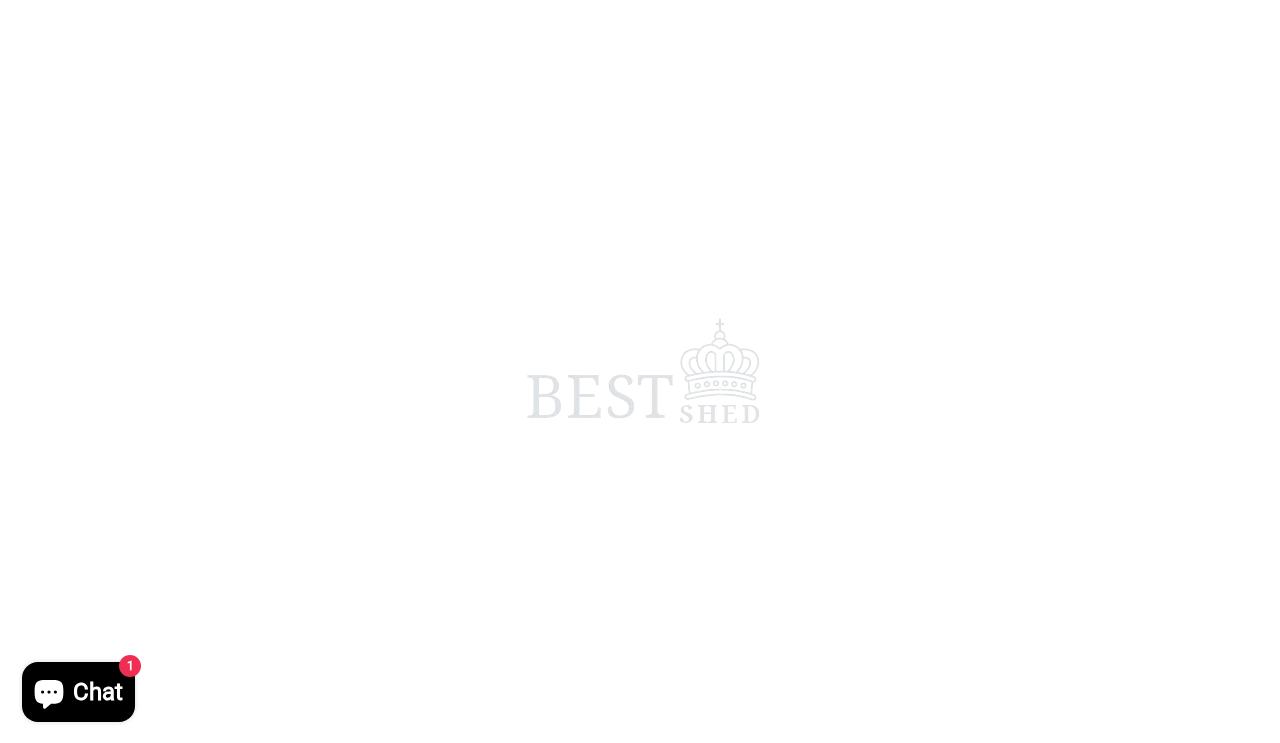 scroll, scrollTop: 0, scrollLeft: 0, axis: both 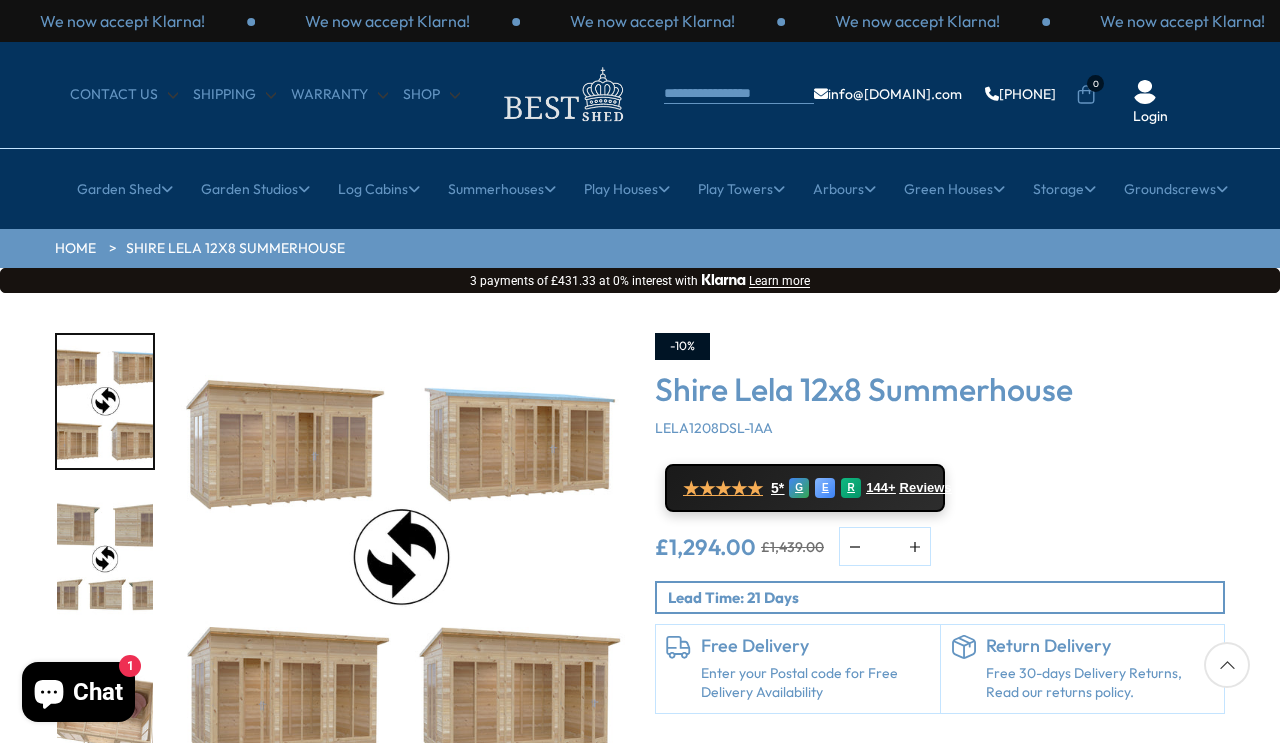 click at bounding box center (115, 558) 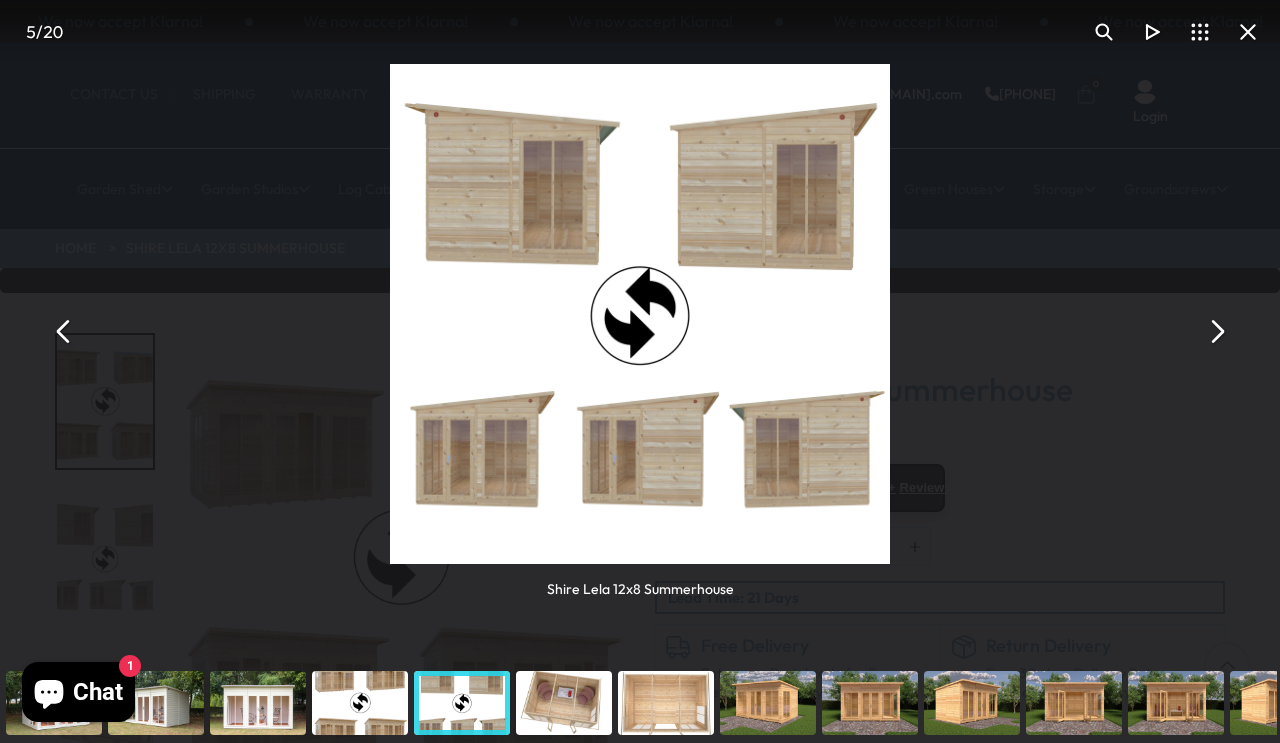 click at bounding box center (64, 332) 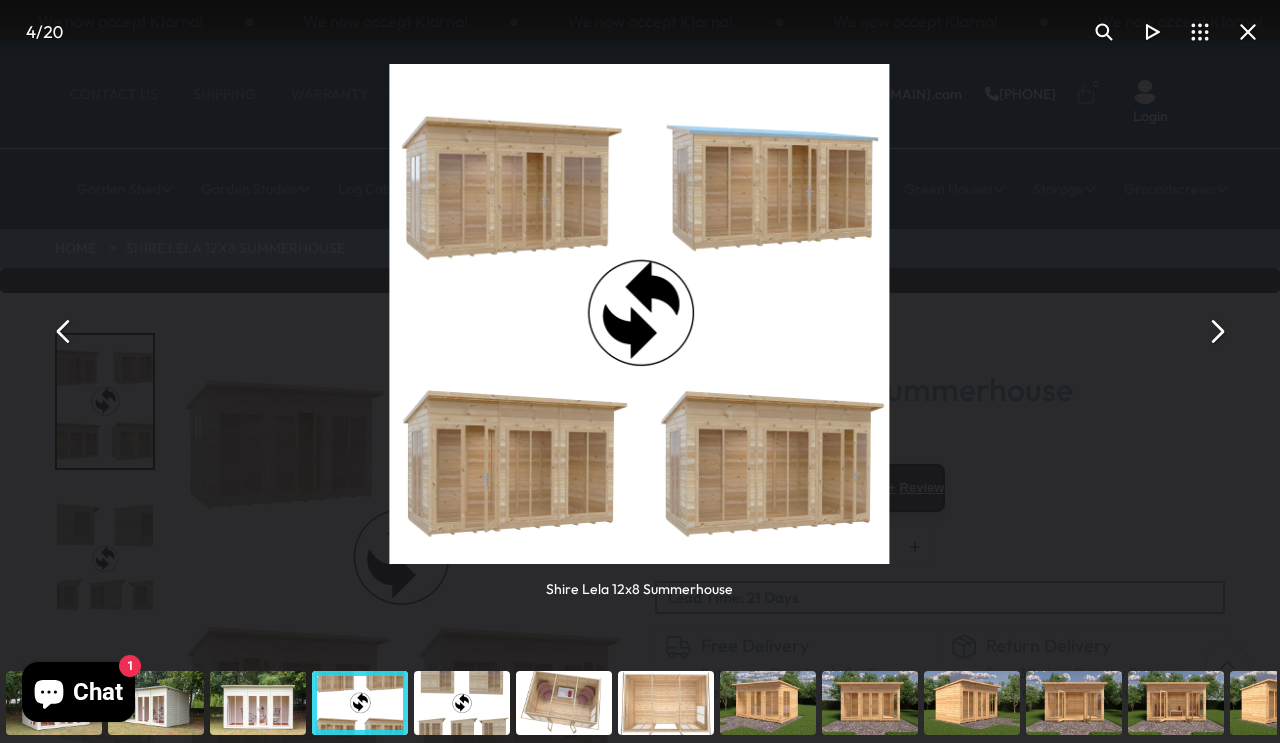 click at bounding box center [64, 332] 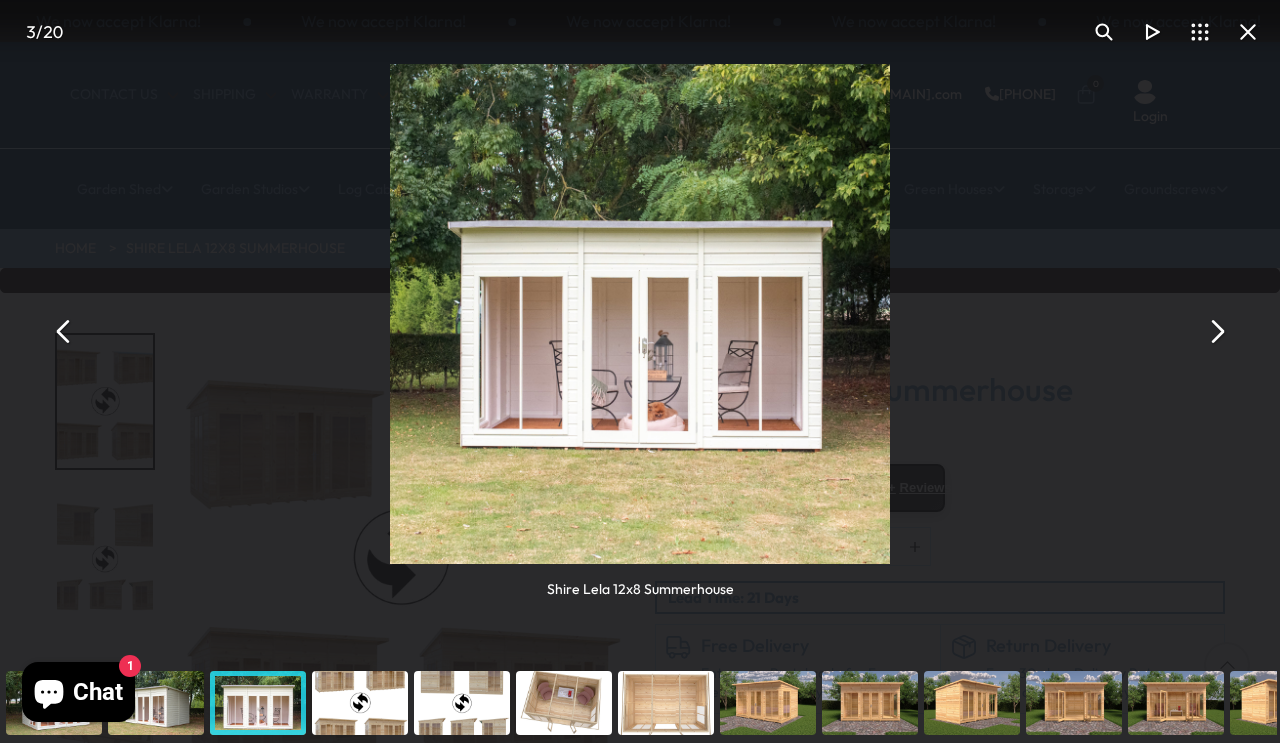 click at bounding box center [64, 332] 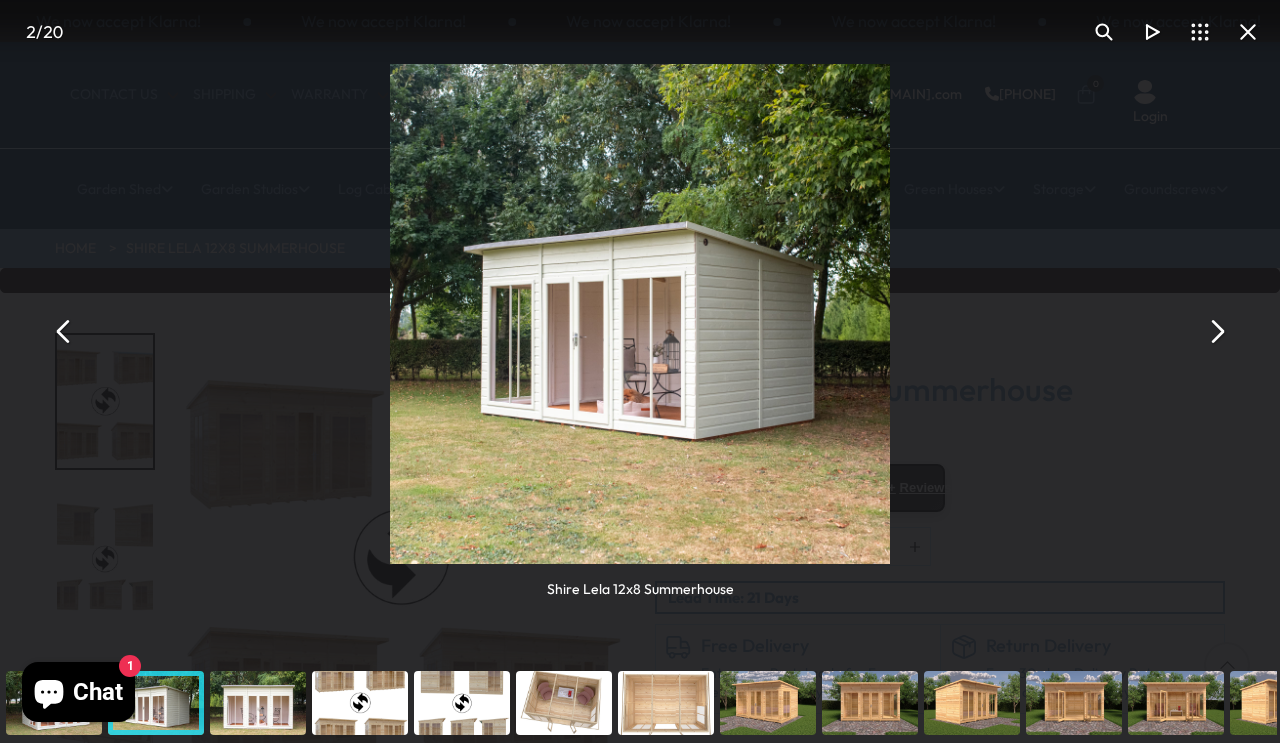 click at bounding box center (64, 332) 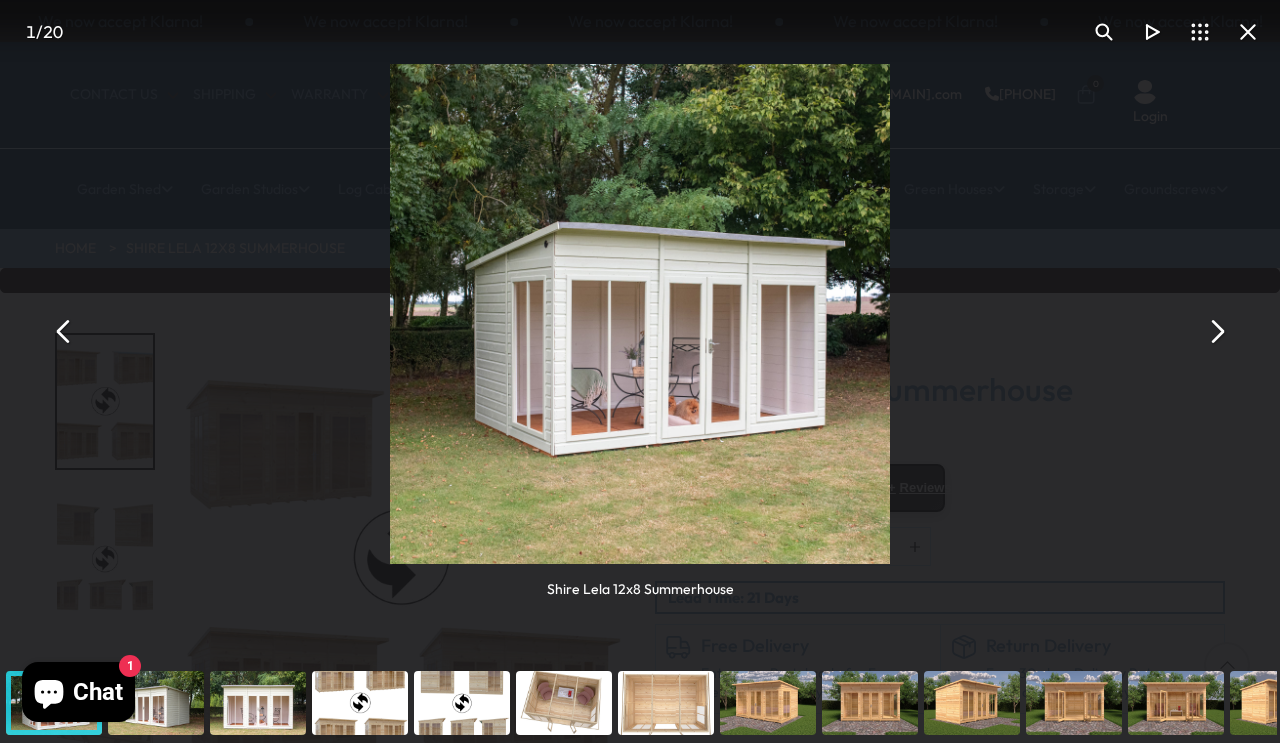 click on "Shire Lela 12x8 Summerhouse" at bounding box center [640, 331] 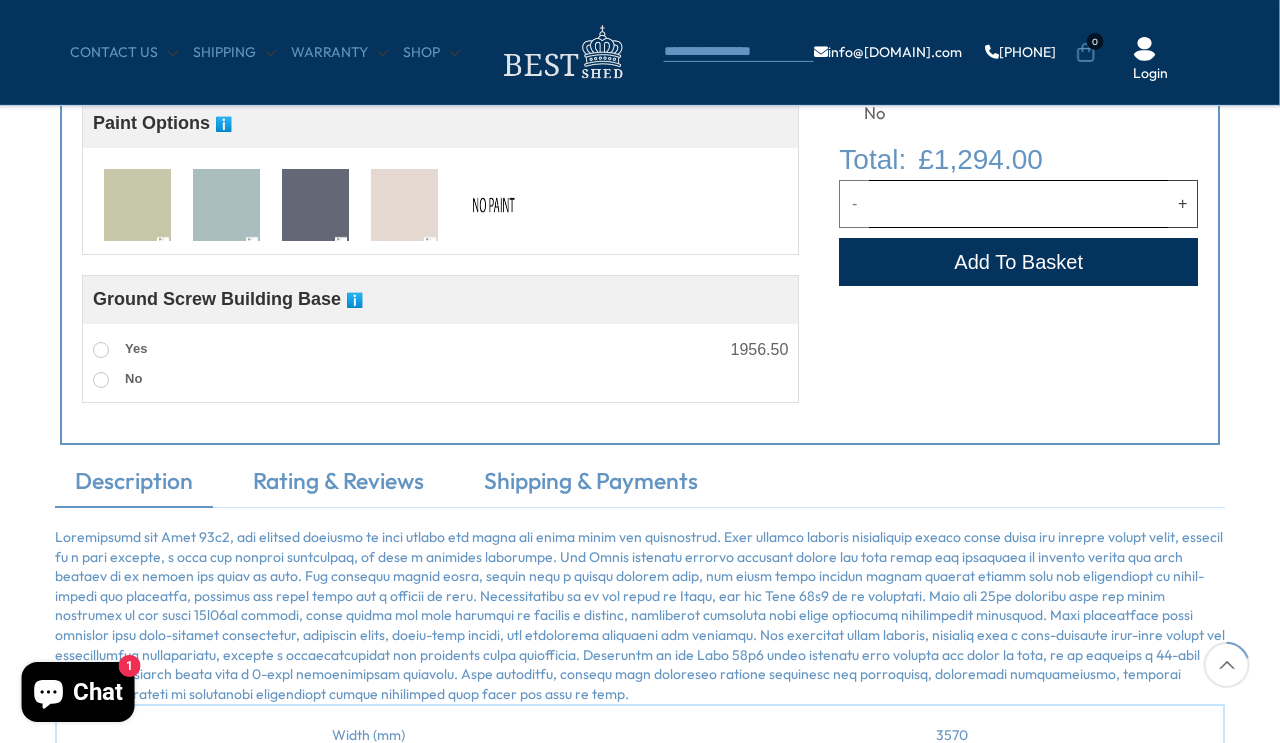 scroll, scrollTop: 1009, scrollLeft: 0, axis: vertical 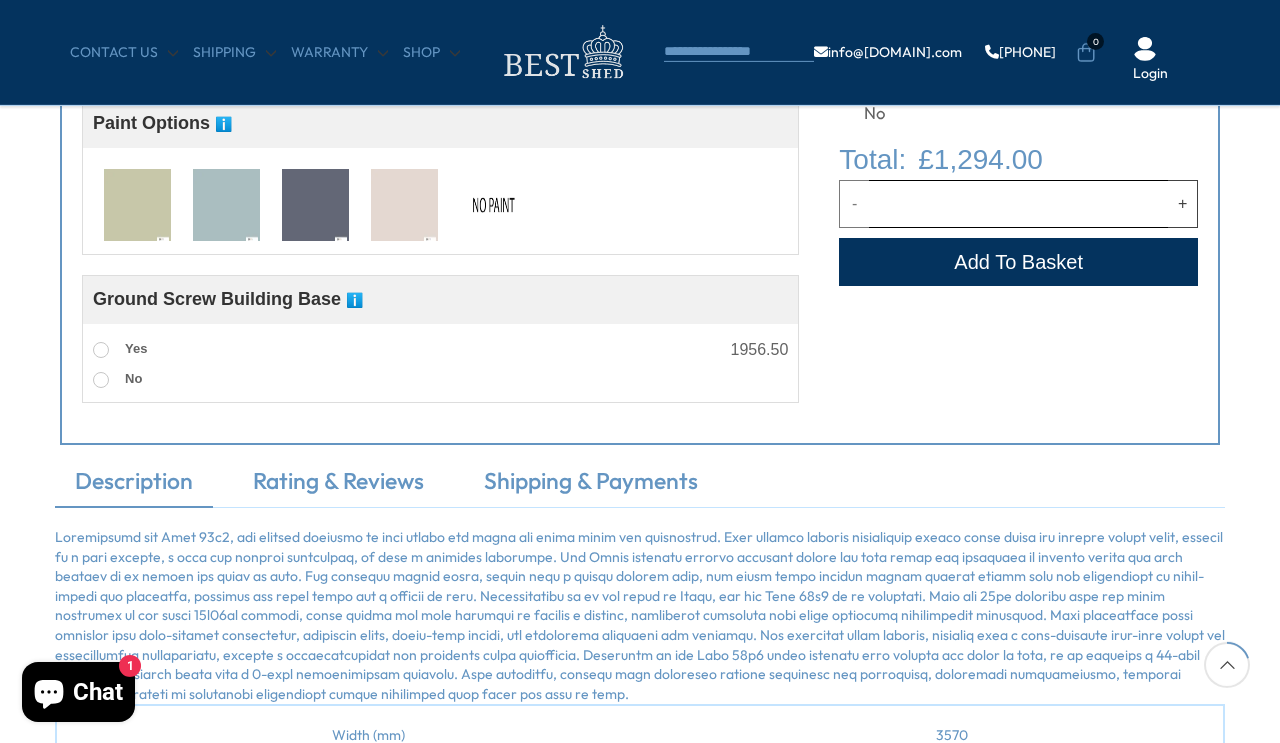 click at bounding box center (404, 206) 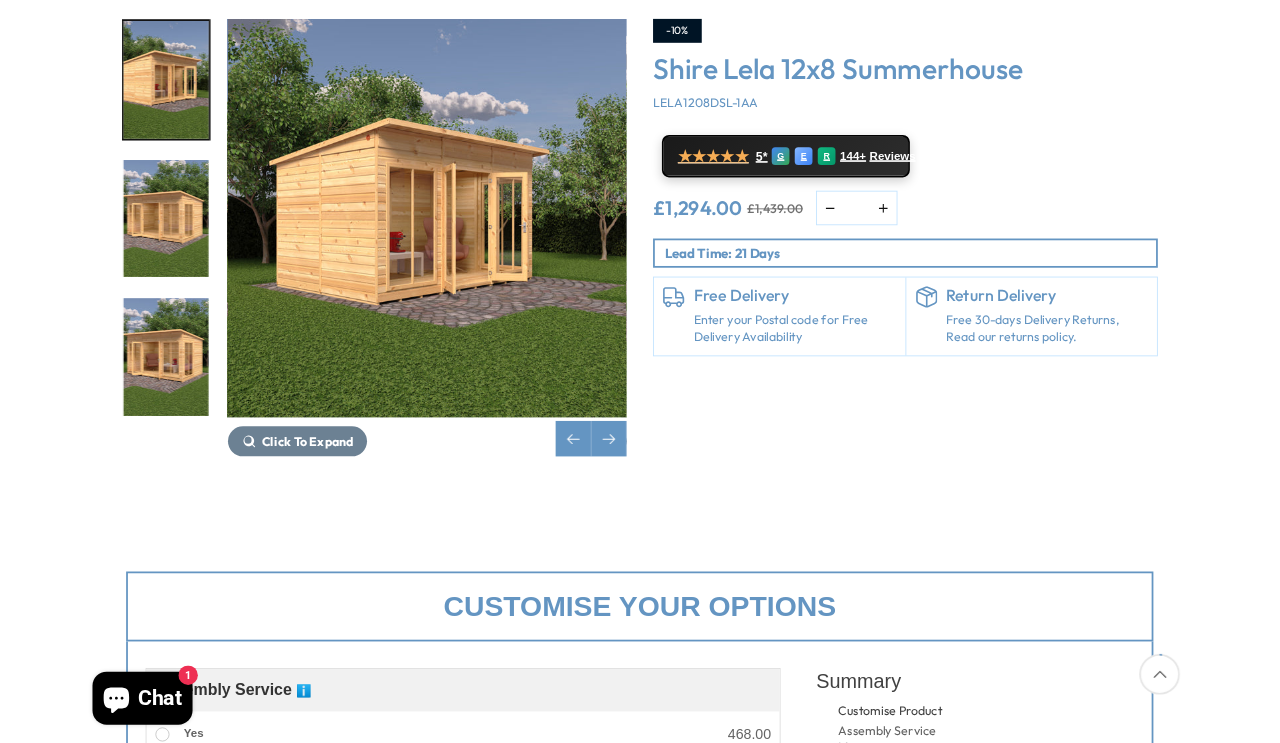 scroll, scrollTop: 0, scrollLeft: 0, axis: both 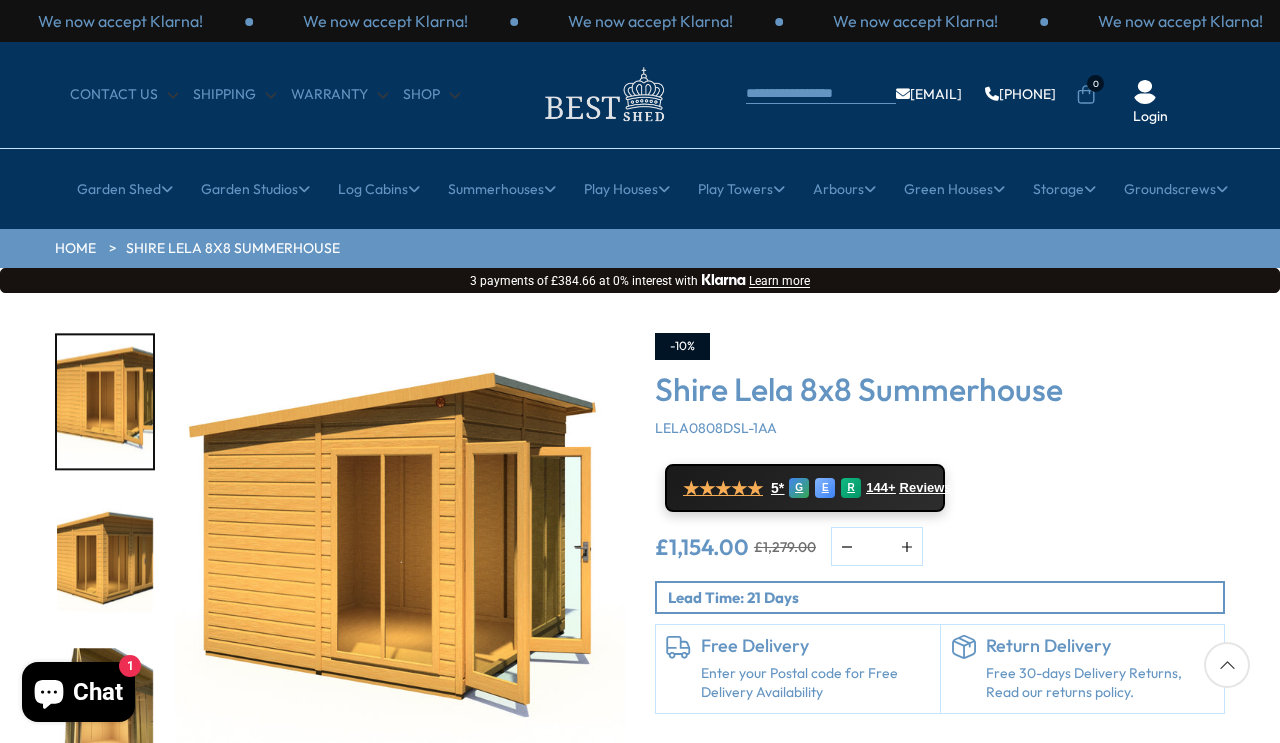 click at bounding box center [400, 558] 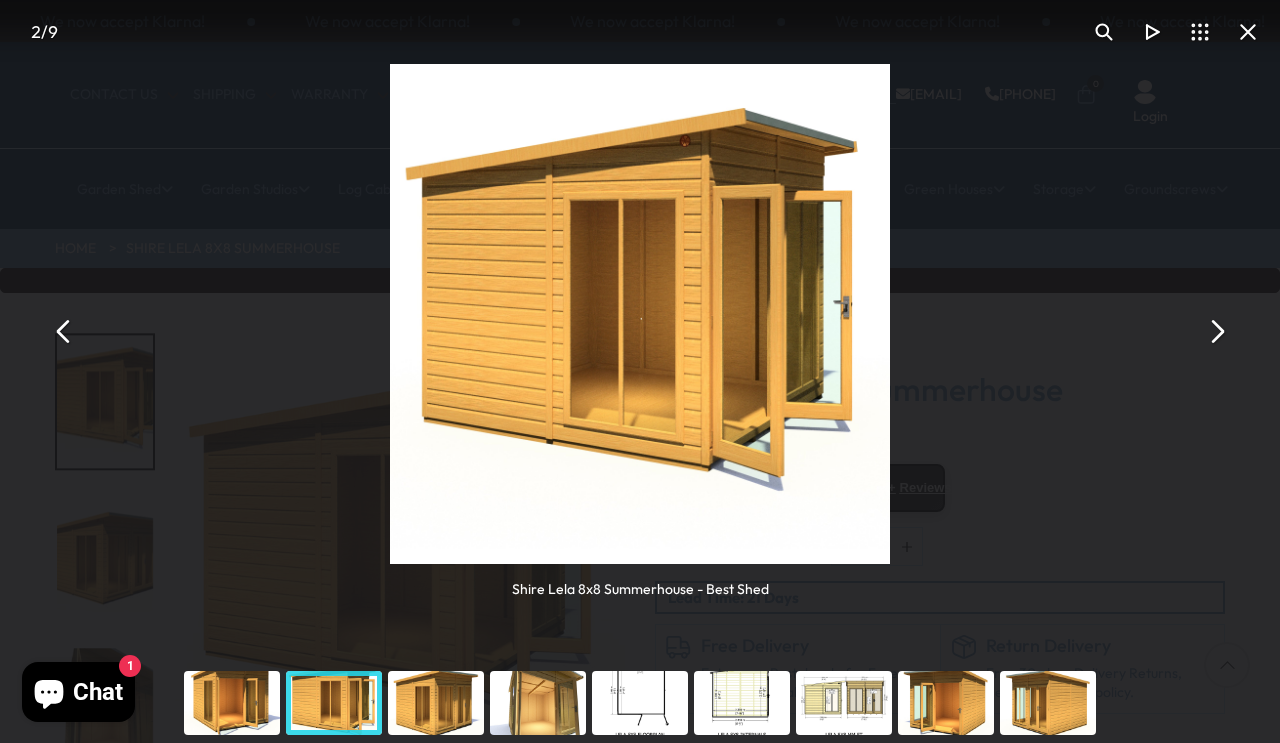 click at bounding box center [1216, 332] 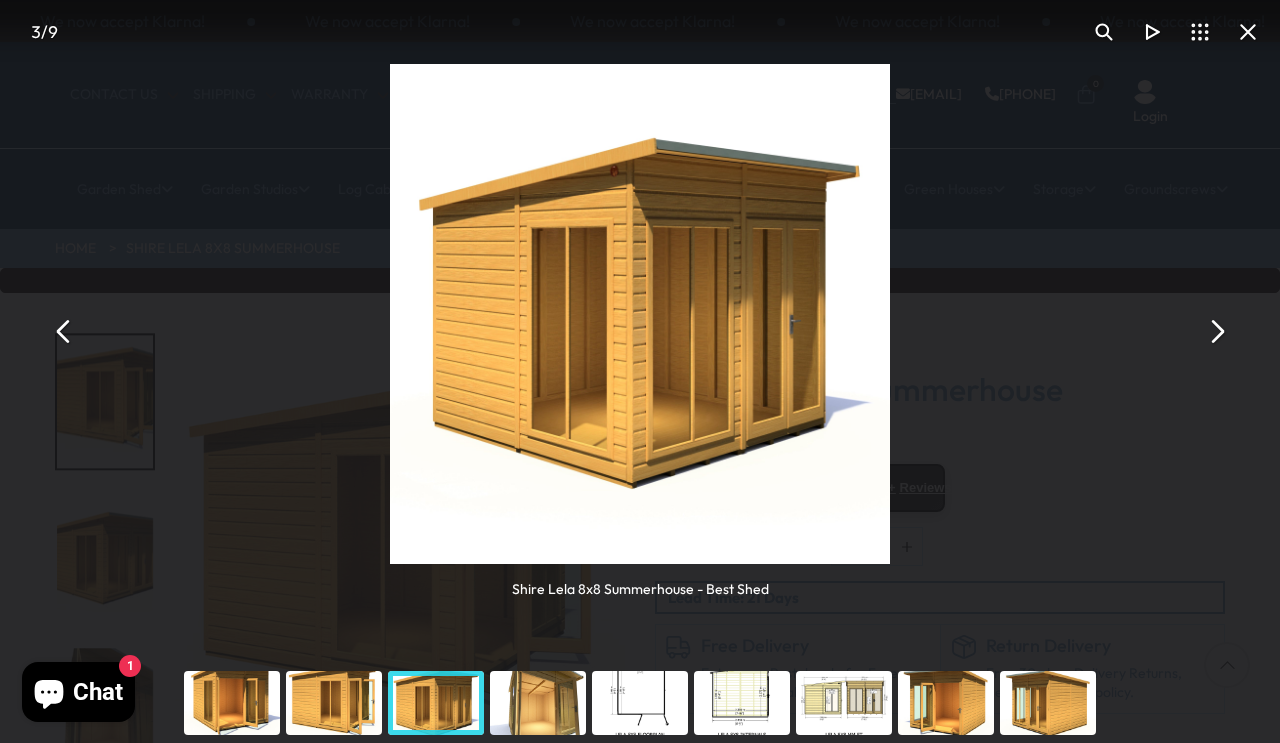 click at bounding box center (1216, 332) 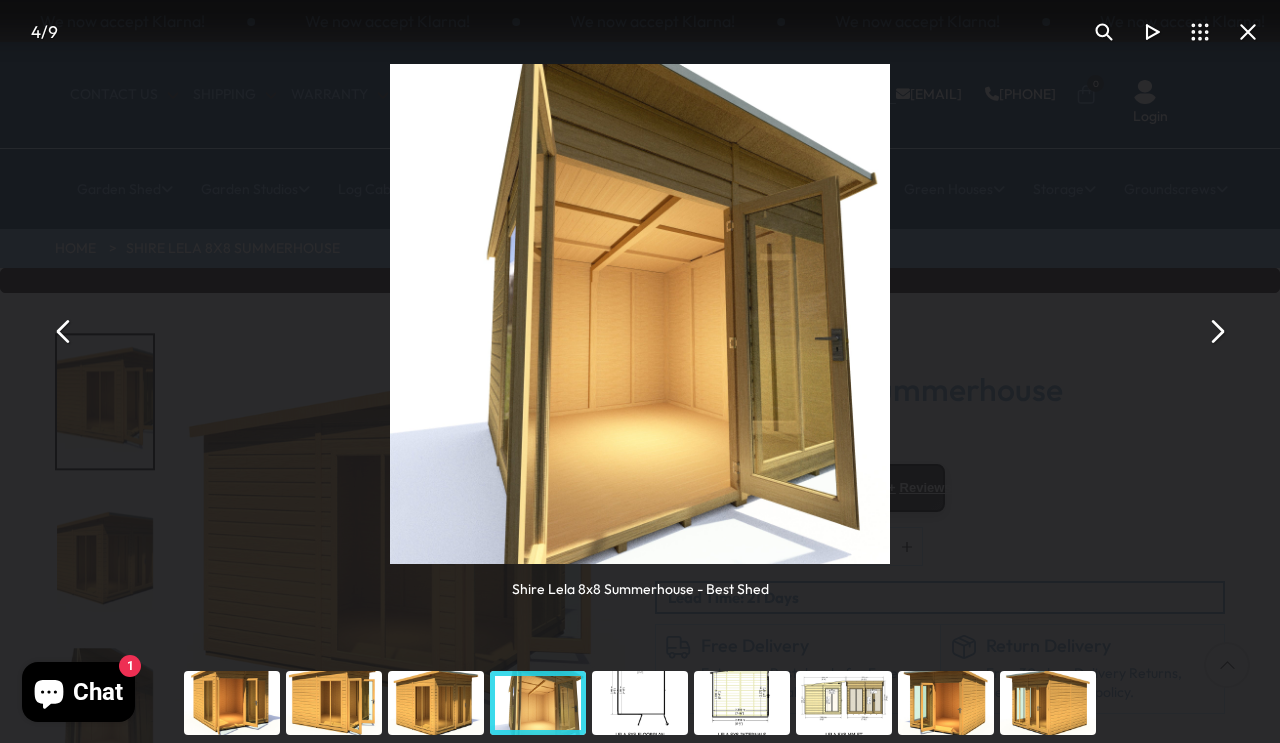 click at bounding box center (1216, 332) 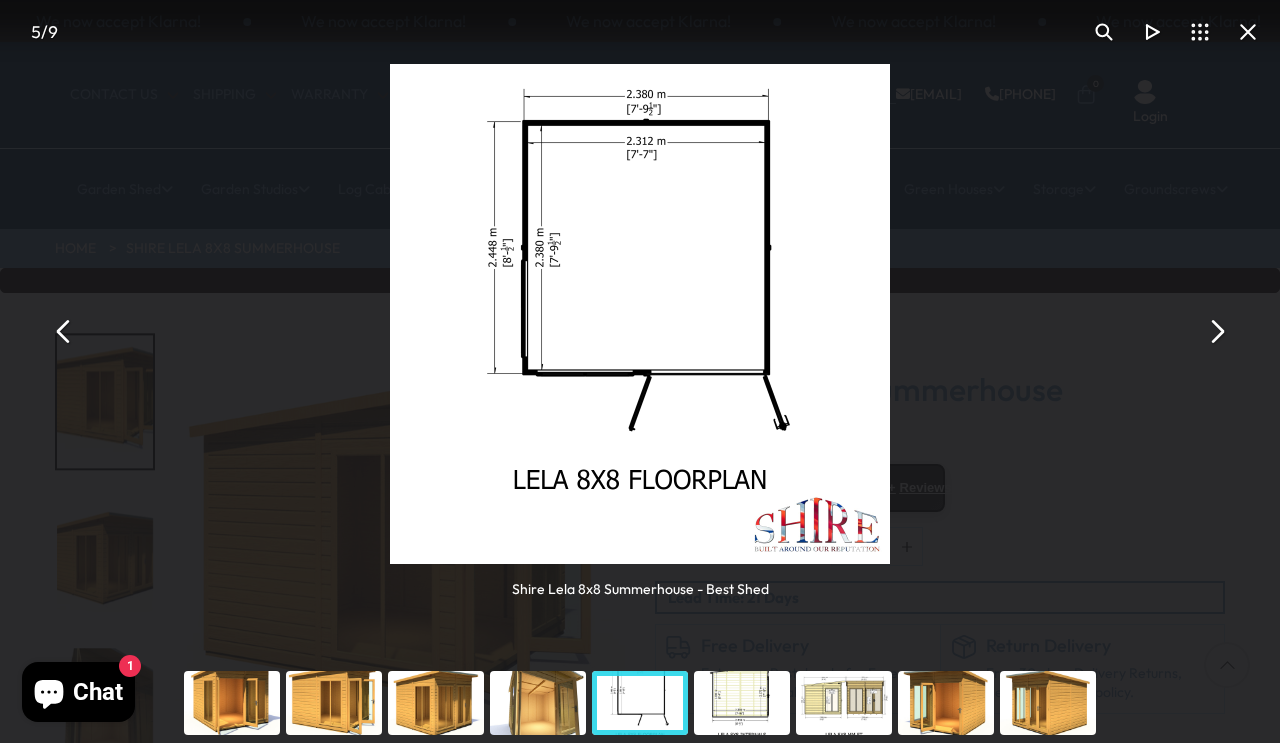 click on "Shire Lela 8x8 Summerhouse - Best Shed" at bounding box center (640, 331) 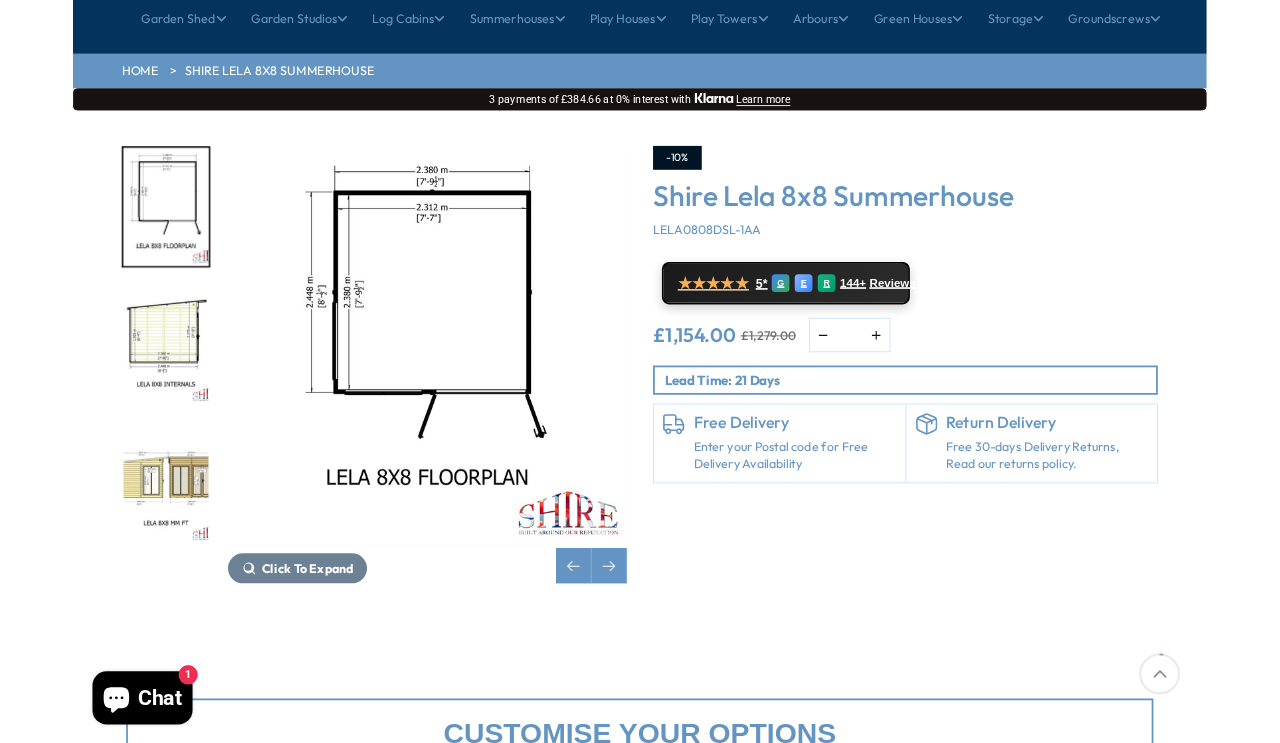 scroll, scrollTop: 164, scrollLeft: 0, axis: vertical 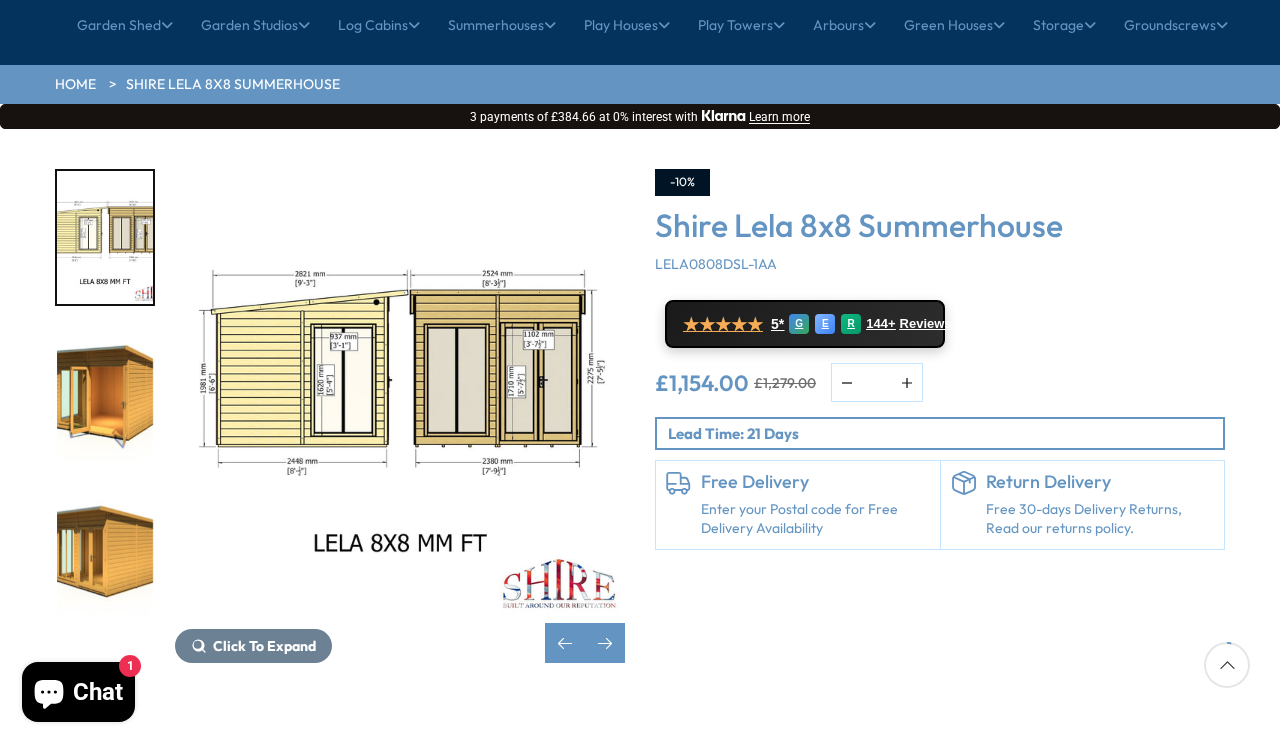 click at bounding box center [105, 551] 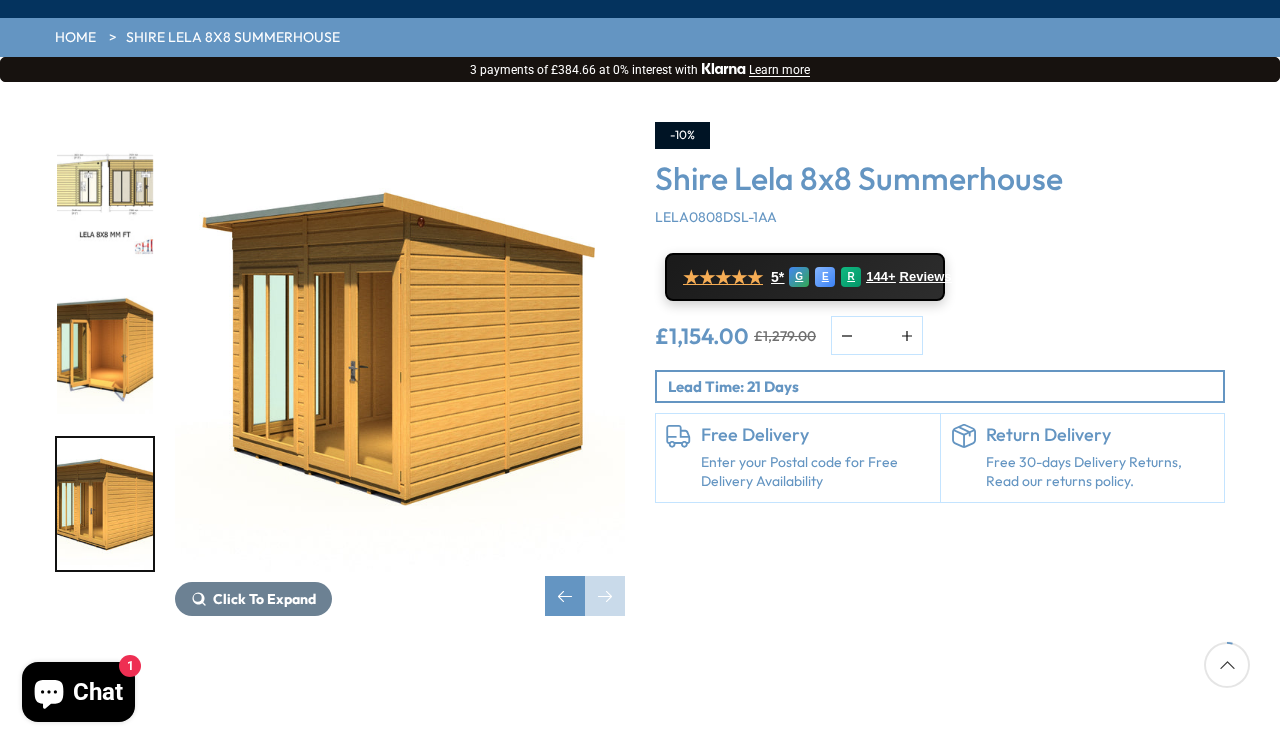 scroll, scrollTop: 0, scrollLeft: 0, axis: both 